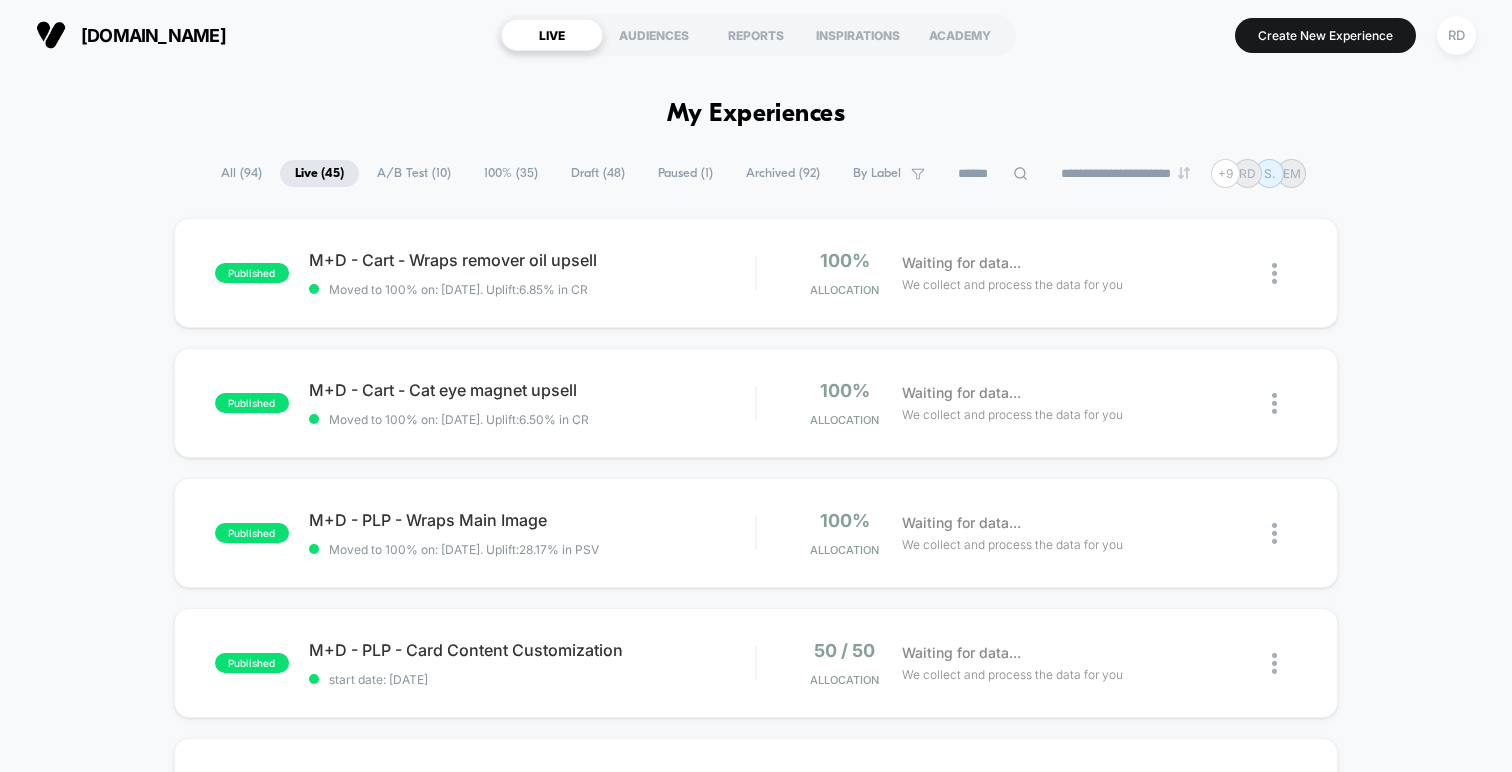 scroll, scrollTop: 0, scrollLeft: 0, axis: both 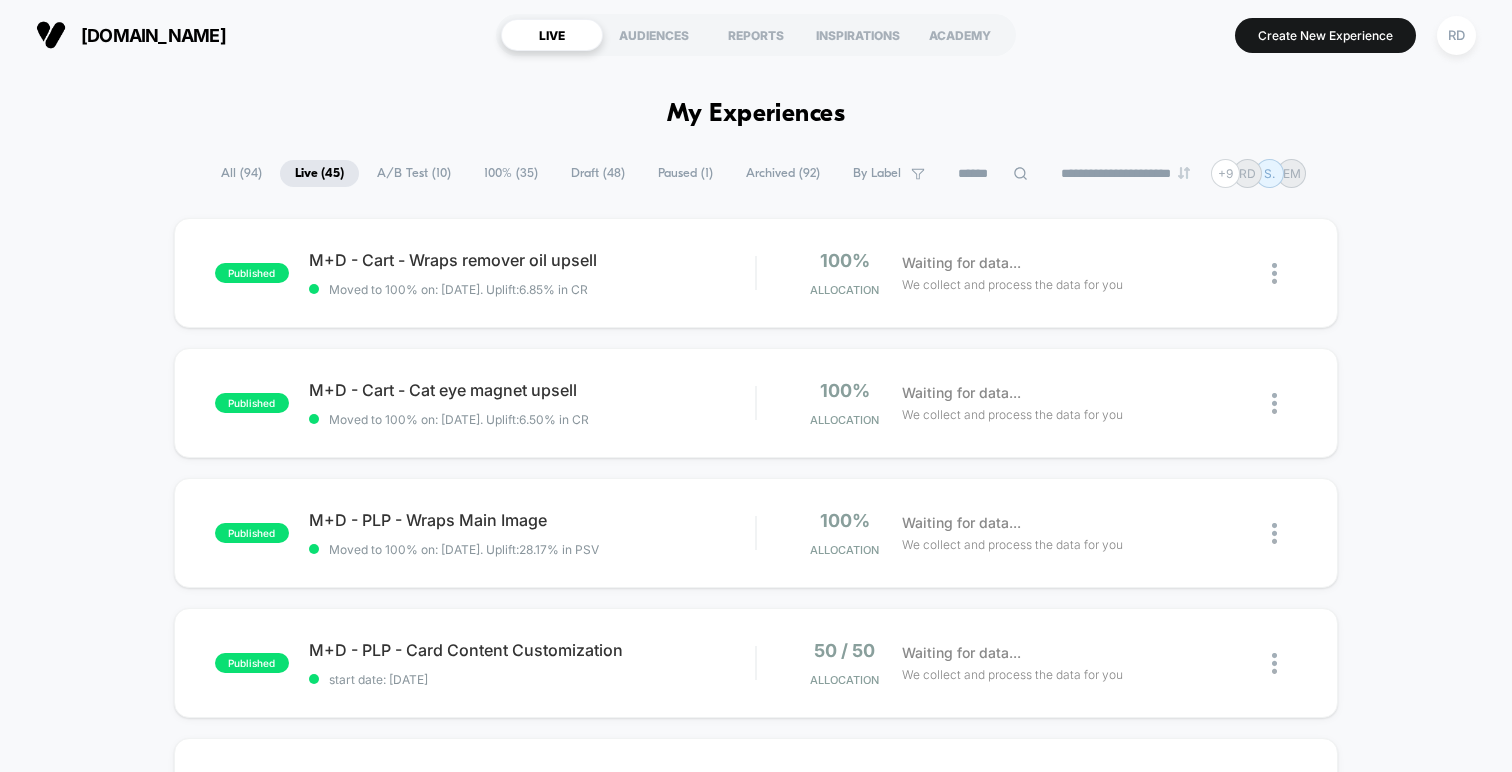 click on "All ( 94 )" at bounding box center [241, 173] 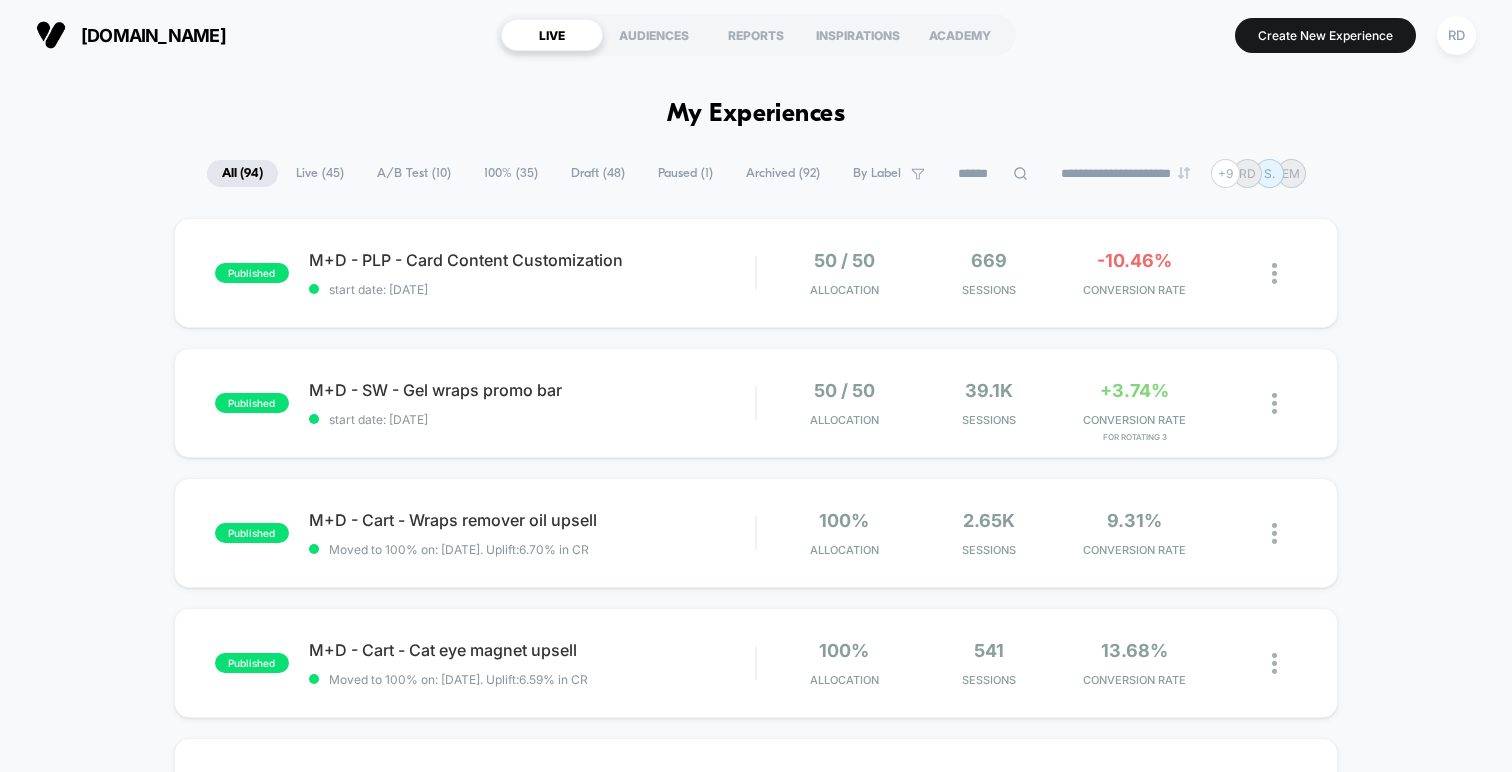 scroll, scrollTop: 51, scrollLeft: 0, axis: vertical 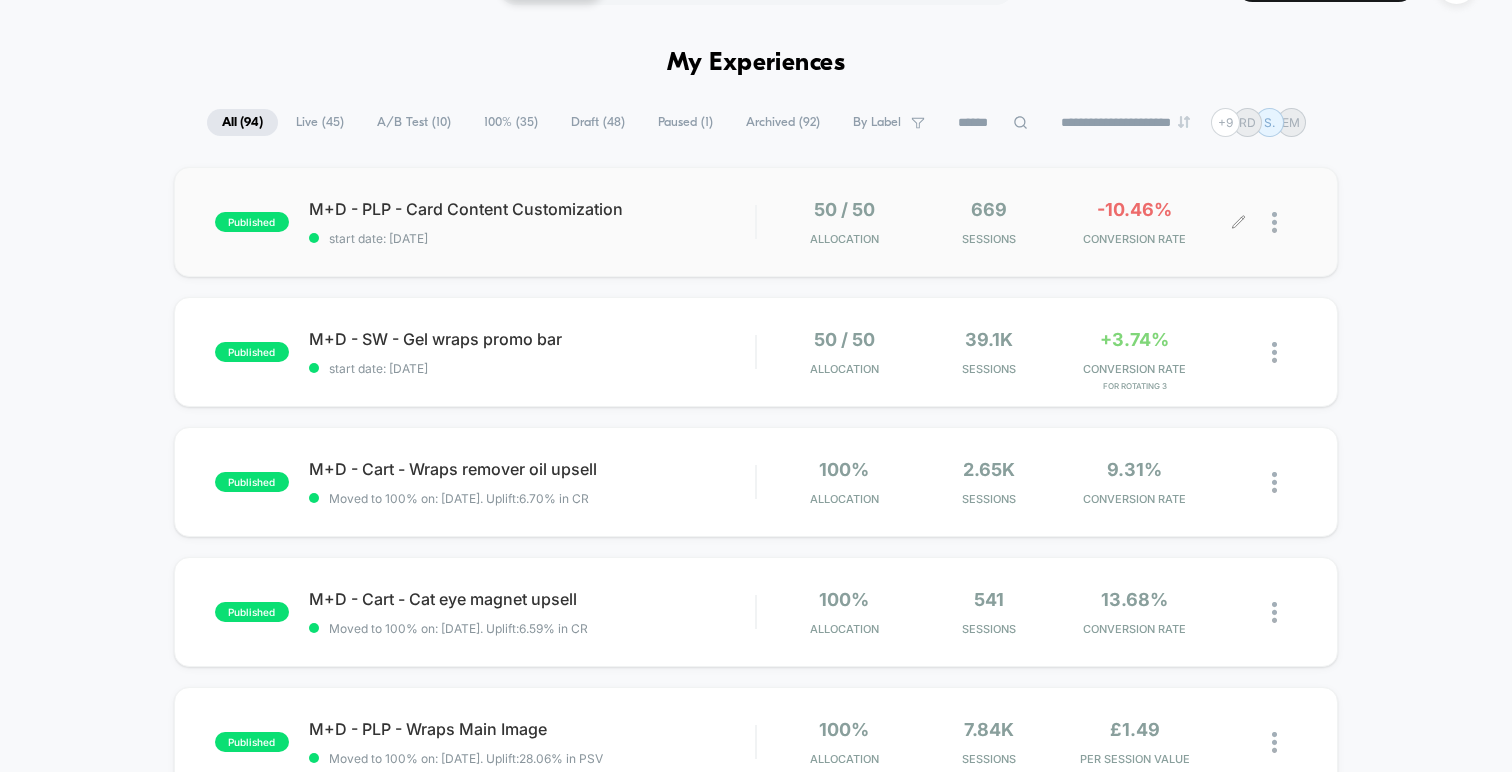 click at bounding box center (1284, 222) 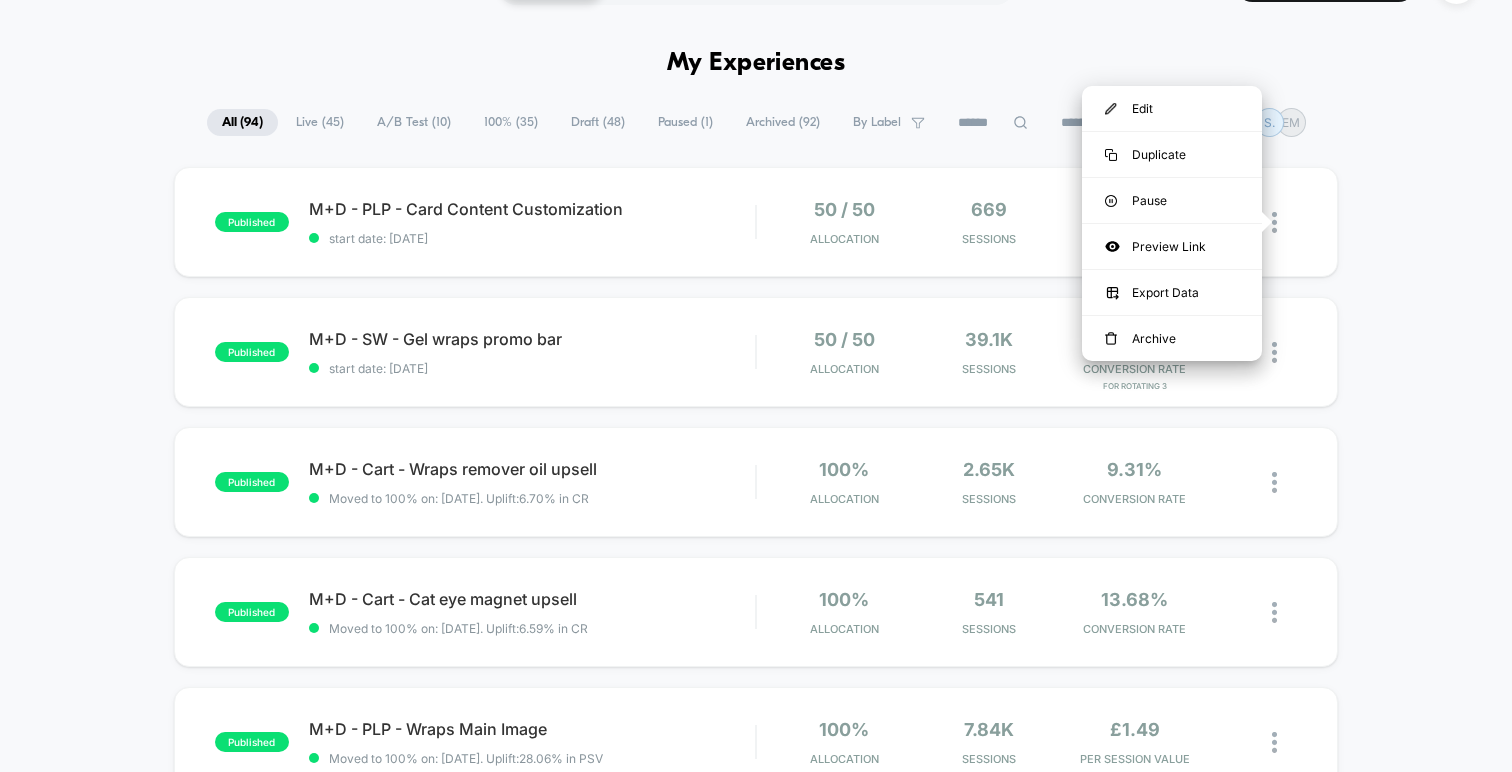 click on "published M+D - PLP - Card Content Customization start date: [DATE] 50 / 50 Allocation 669 Sessions -10.46% CONVERSION RATE published M+D - SW - Gel wraps promo bar start date: [DATE] 50 / 50 Allocation 39.1k Sessions +3.74% CONVERSION RATE for Rotating 3 published M+D - Cart - Wraps remover oil upsell Moved to 100% on:   [DATE] . Uplift: 6.70% in CR 100% Allocation 2.65k Sessions 9.31% CONVERSION RATE published M+D - Cart - Cat eye magnet upsell Moved to 100% on:   [DATE] . Uplift: 6.59% in CR 100% Allocation 541 Sessions 13.68% CONVERSION RATE published M+D - PLP - Wraps Main Image Moved to 100% on:   [DATE] . Uplift: 28.06% in PSV 100% Allocation 7.84k Sessions £1.49 PER SESSION VALUE published Save message - Colours collection pages start date: [DATE] 50 / 50 Allocation 20.18k Sessions +3.56% CONVERSION RATE published Save message - Wraps collection pages start date: [DATE] 50 / 50 Allocation 22.44k Sessions +14.86% CONVERSION RATE paused June sale - Timer Edit Duplicate Start" at bounding box center (756, 987) 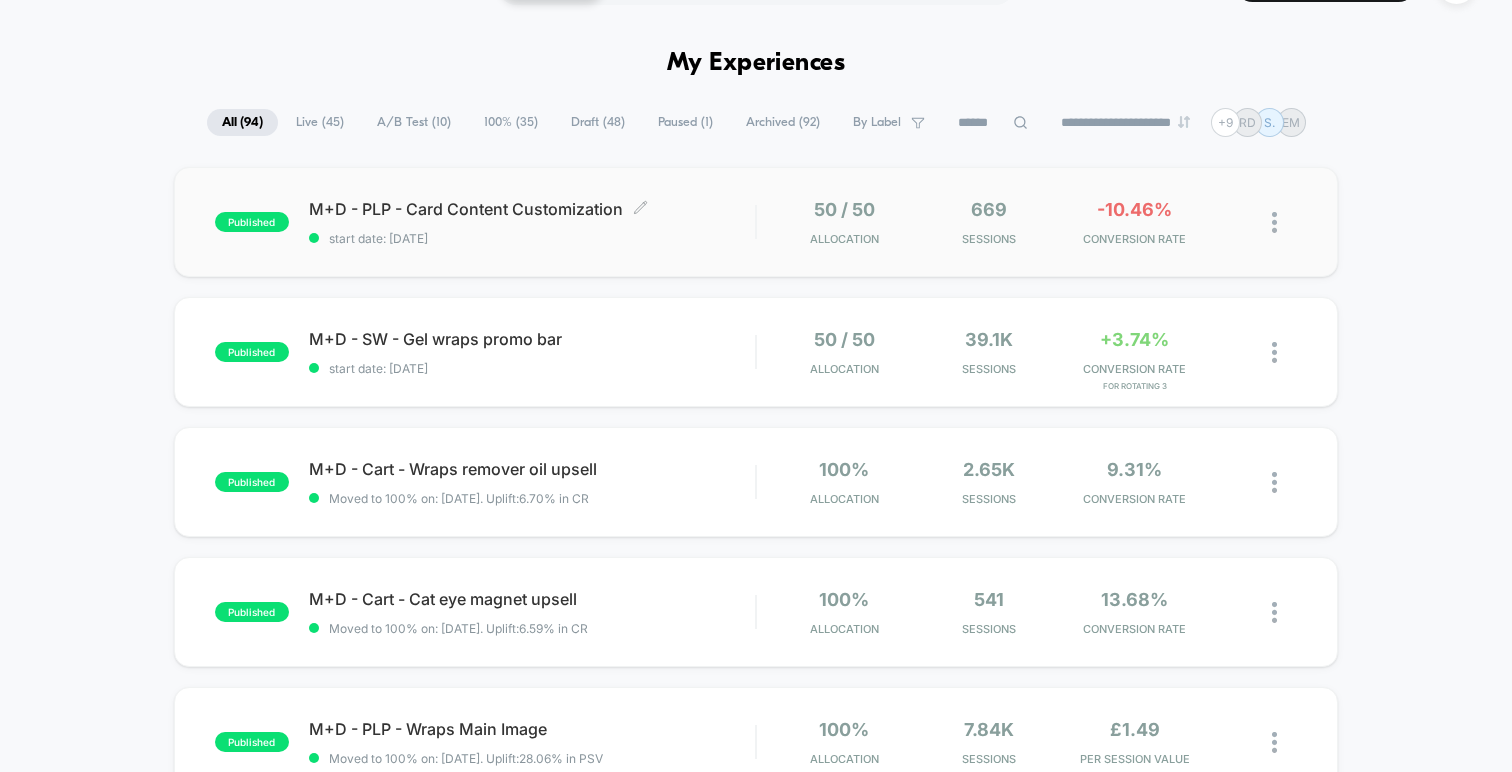 click on "M+D - PLP - Card Content Customization Click to edit experience details" at bounding box center (532, 209) 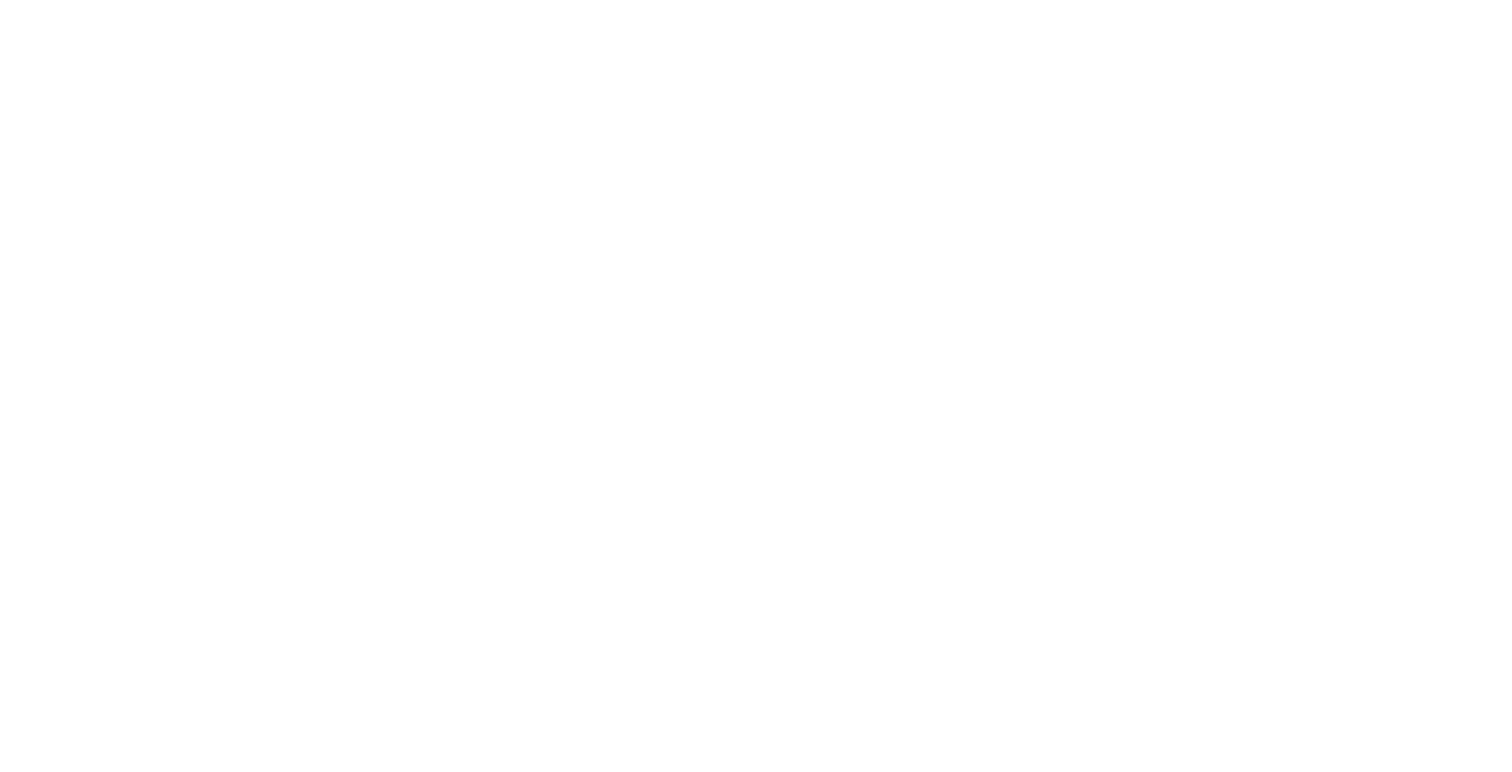 scroll, scrollTop: 0, scrollLeft: 0, axis: both 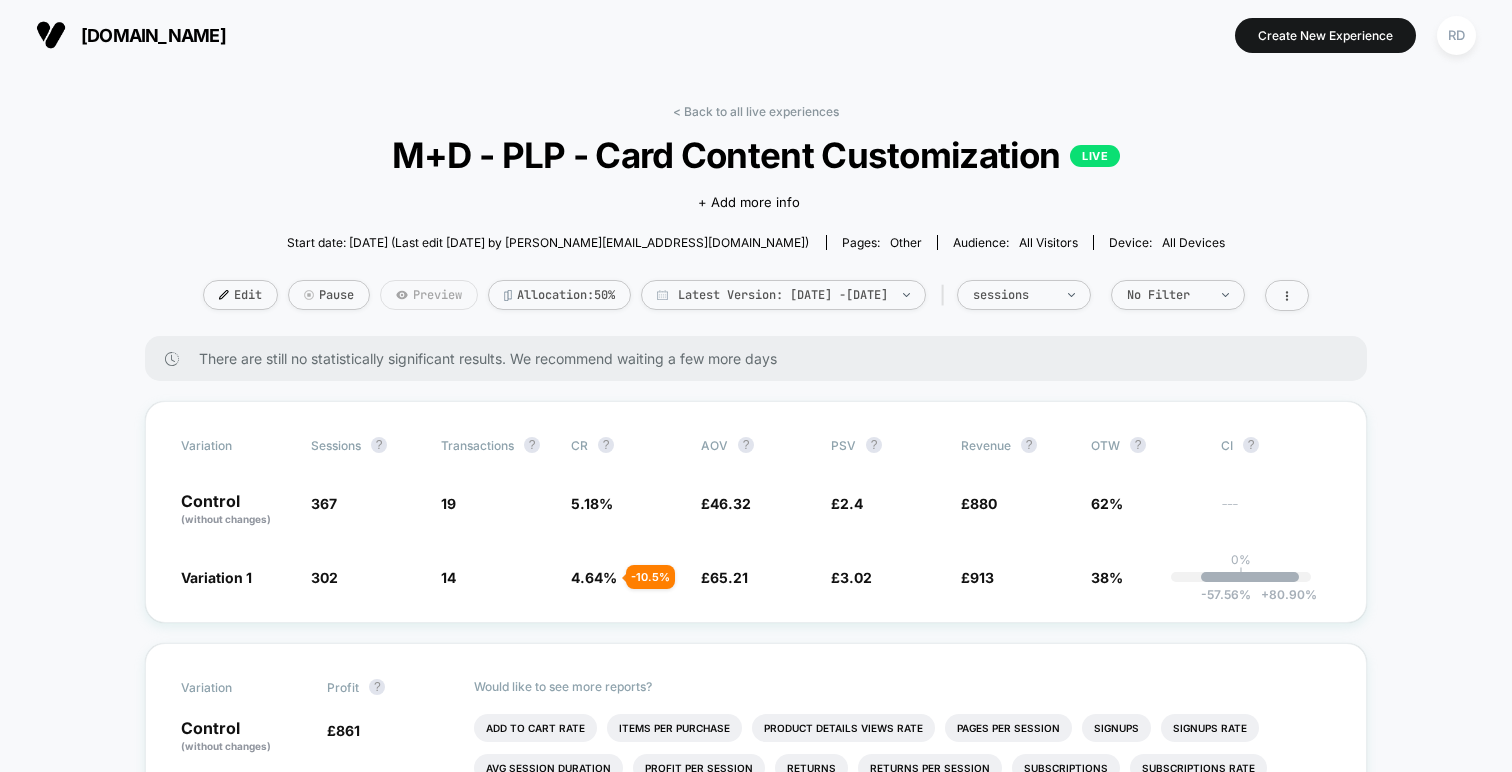 click on "Preview" at bounding box center [429, 295] 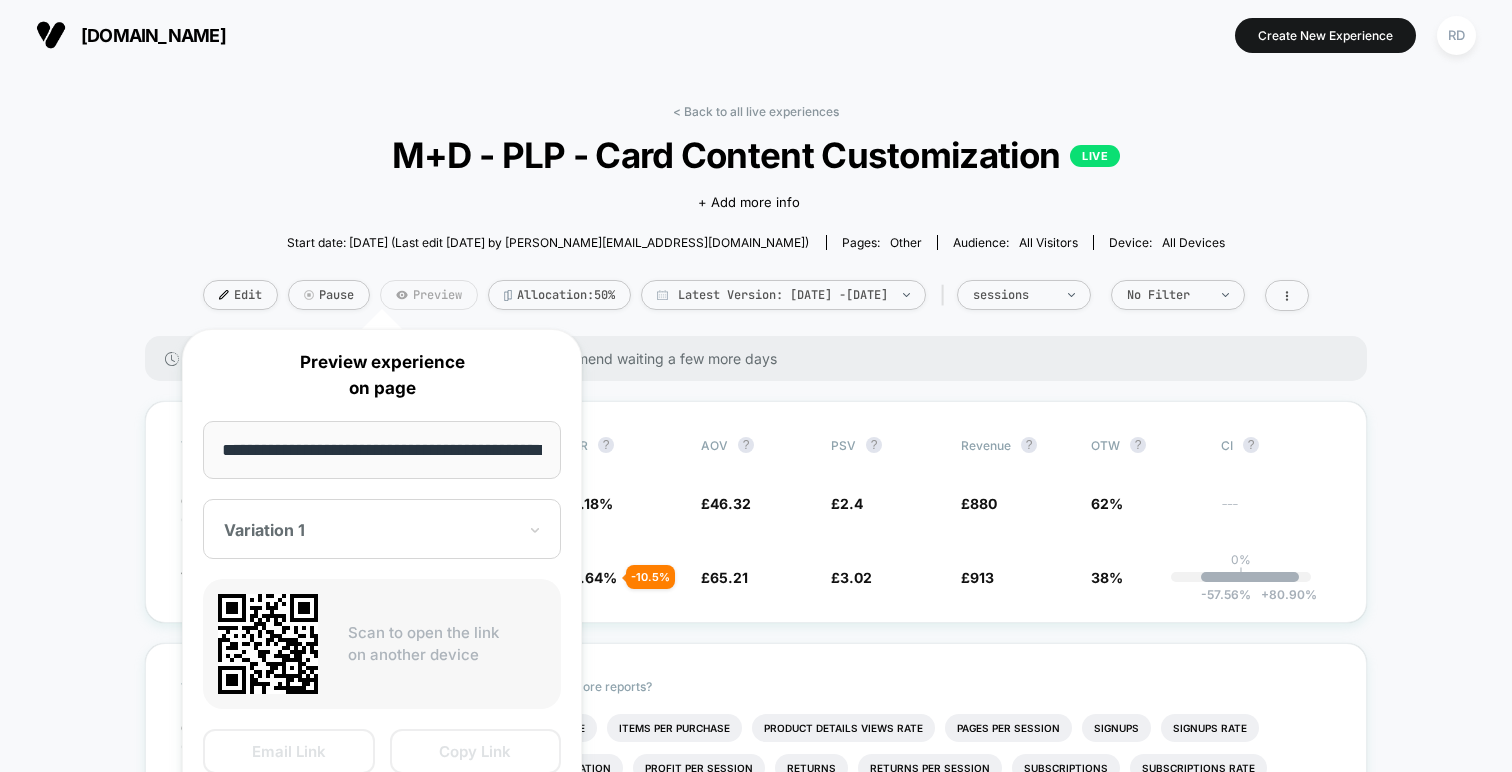 scroll, scrollTop: 0, scrollLeft: 34, axis: horizontal 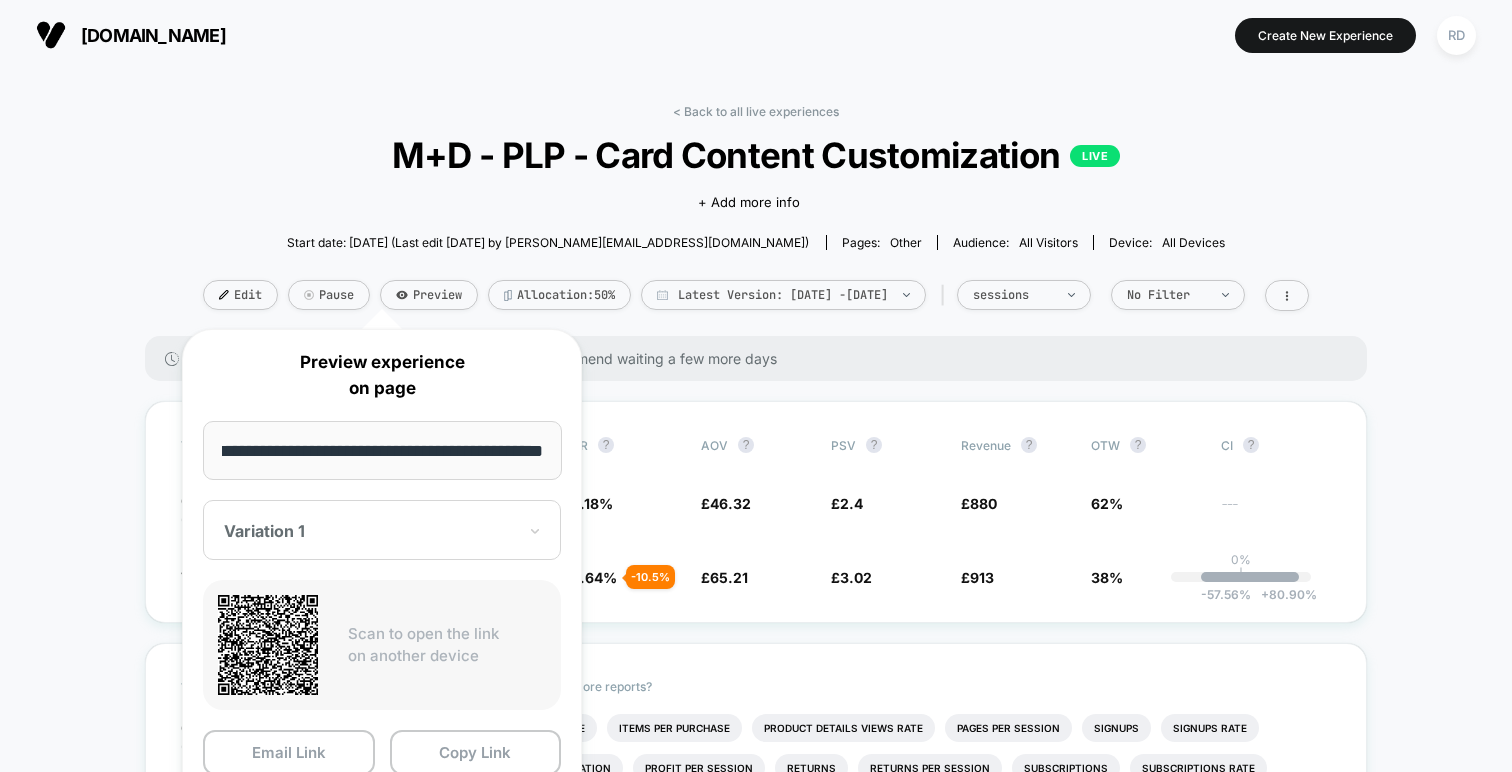 click on "< Back to all live experiences  M+D - PLP - Card Content Customization LIVE Click to edit experience details + Add more info Start date: 07/07/2025 (Last edit 07/07/2025 by maddie@visually.io) Pages: other Audience: All Visitors Device: all devices Edit Pause  Preview Allocation:  50% Latest Version:     Jul 7, 2025    -    Jul 8, 2025 |   sessions   No Filter There are still no statistically significant results. We recommend waiting a few more days Variation Sessions ? Transactions ? CR ? AOV ? PSV ? Revenue ? OTW ? CI ? Control (without changes) 367 19 5.18 % £ 46.32 £ 2.4 £ 880 62% --- Variation 1 302 - 17.7 % 14 - 10.5 % 4.64 % - 10.5 % £ 65.21 + 40.8 % £ 3.02 + 26.1 % £ 913 + 26.1 % 38% 0% | -57.56 % + 80.90 % Variation Profit ? Control (without changes) £ 861 Variation 1 £ 892 + 25.9 % Would like to see more reports? Add To Cart Rate Items Per Purchase Product Details Views Rate Pages Per Session Signups Signups Rate Avg Session Duration Profit Per Session Returns Returns Per Session Ctr Clicks" at bounding box center (756, 2057) 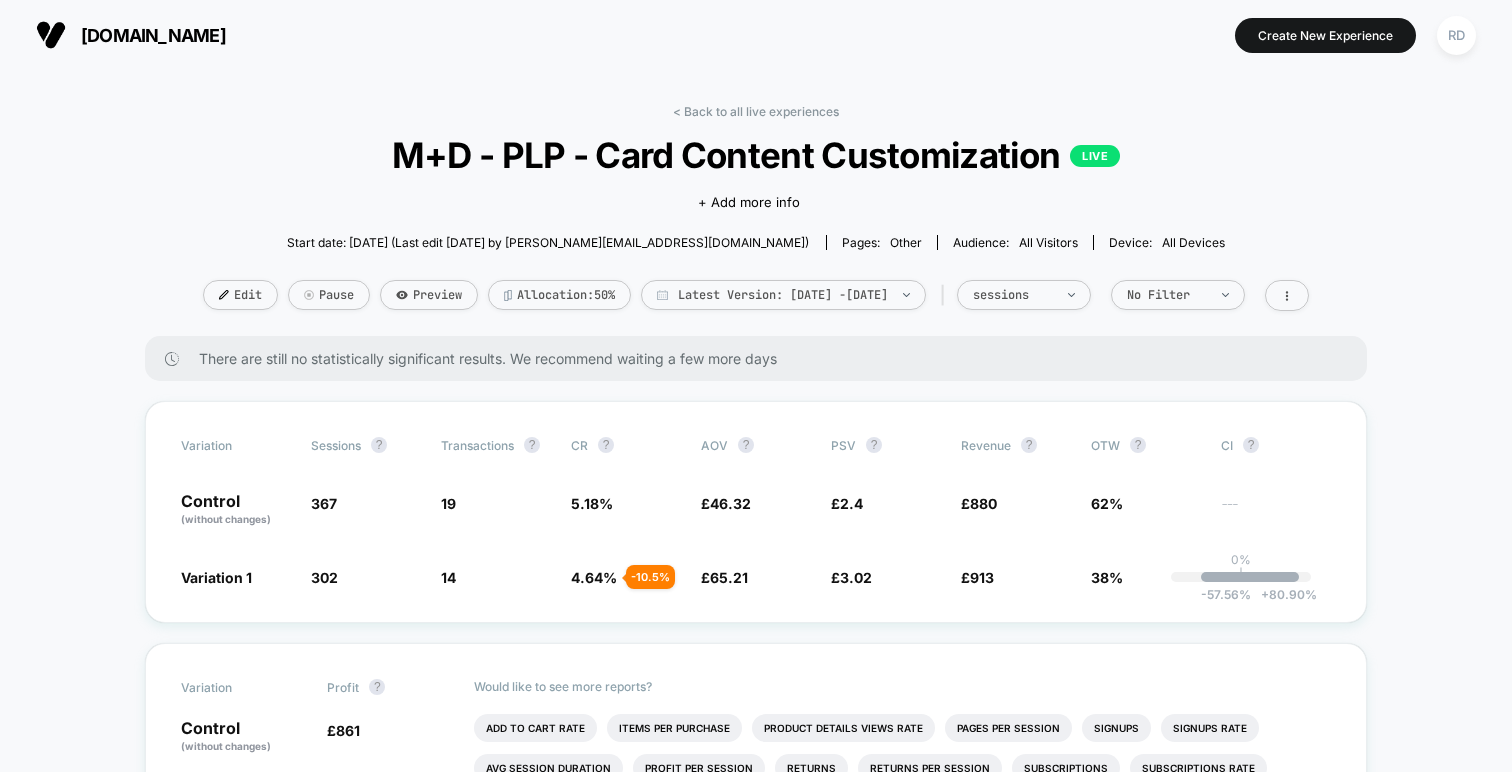 click on "< Back to all live experiences  M+D - PLP - Card Content Customization LIVE Click to edit experience details + Add more info Start date: 07/07/2025 (Last edit 07/07/2025 by maddie@visually.io) Pages: other Audience: All Visitors Device: all devices Edit Pause  Preview Allocation:  50% Latest Version:     Jul 7, 2025    -    Jul 8, 2025 |   sessions   No Filter" at bounding box center (756, 220) 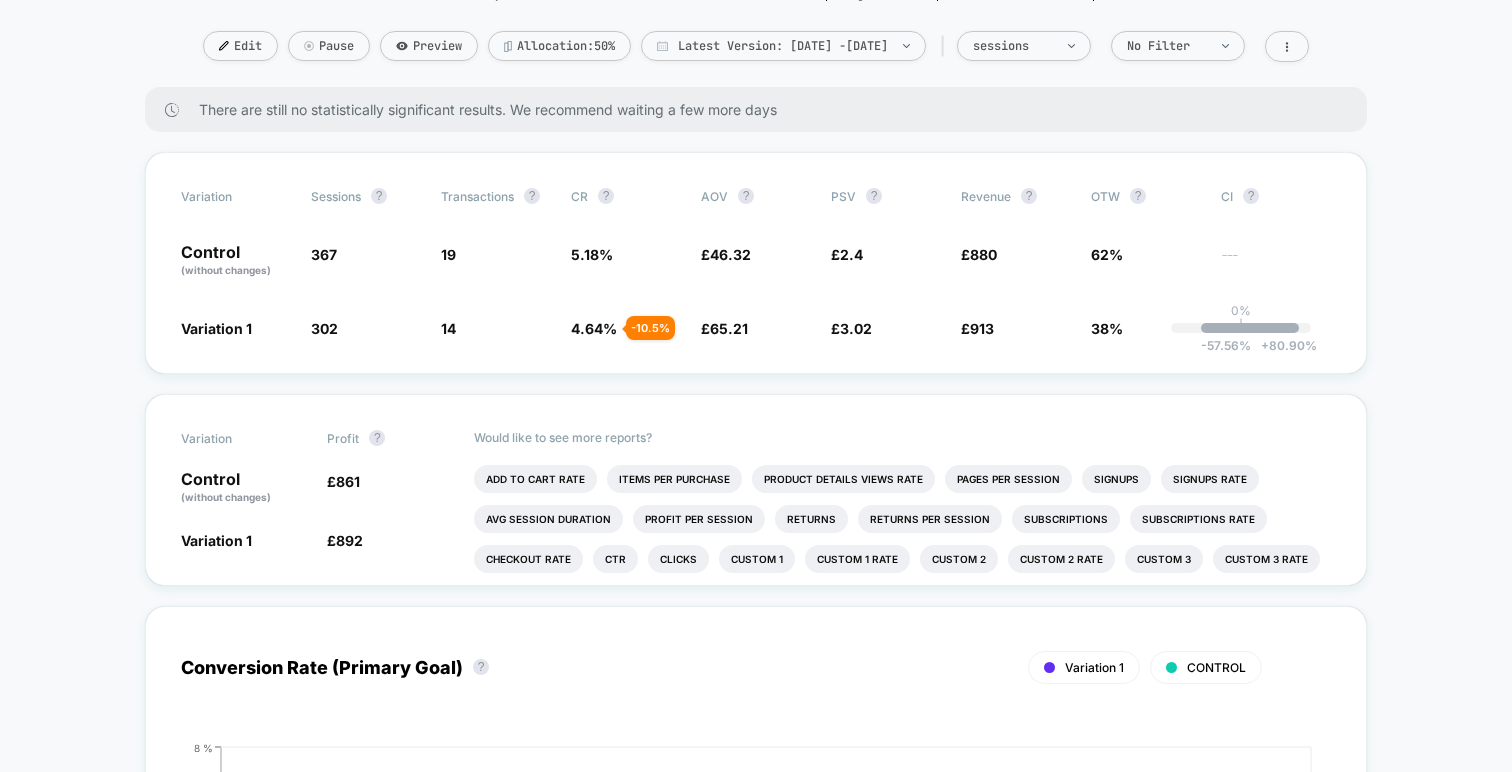 scroll, scrollTop: 0, scrollLeft: 0, axis: both 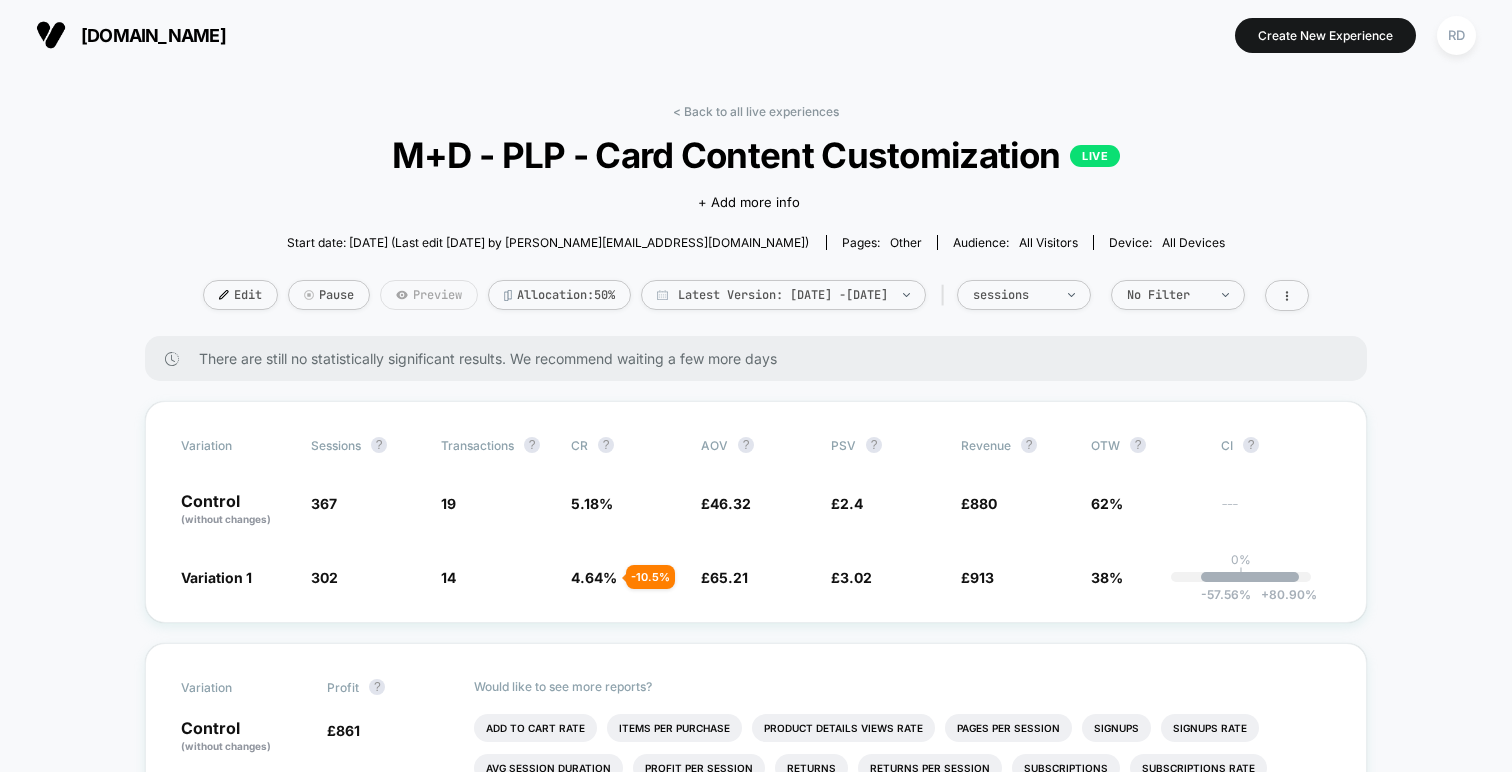 click on "Preview" at bounding box center [429, 295] 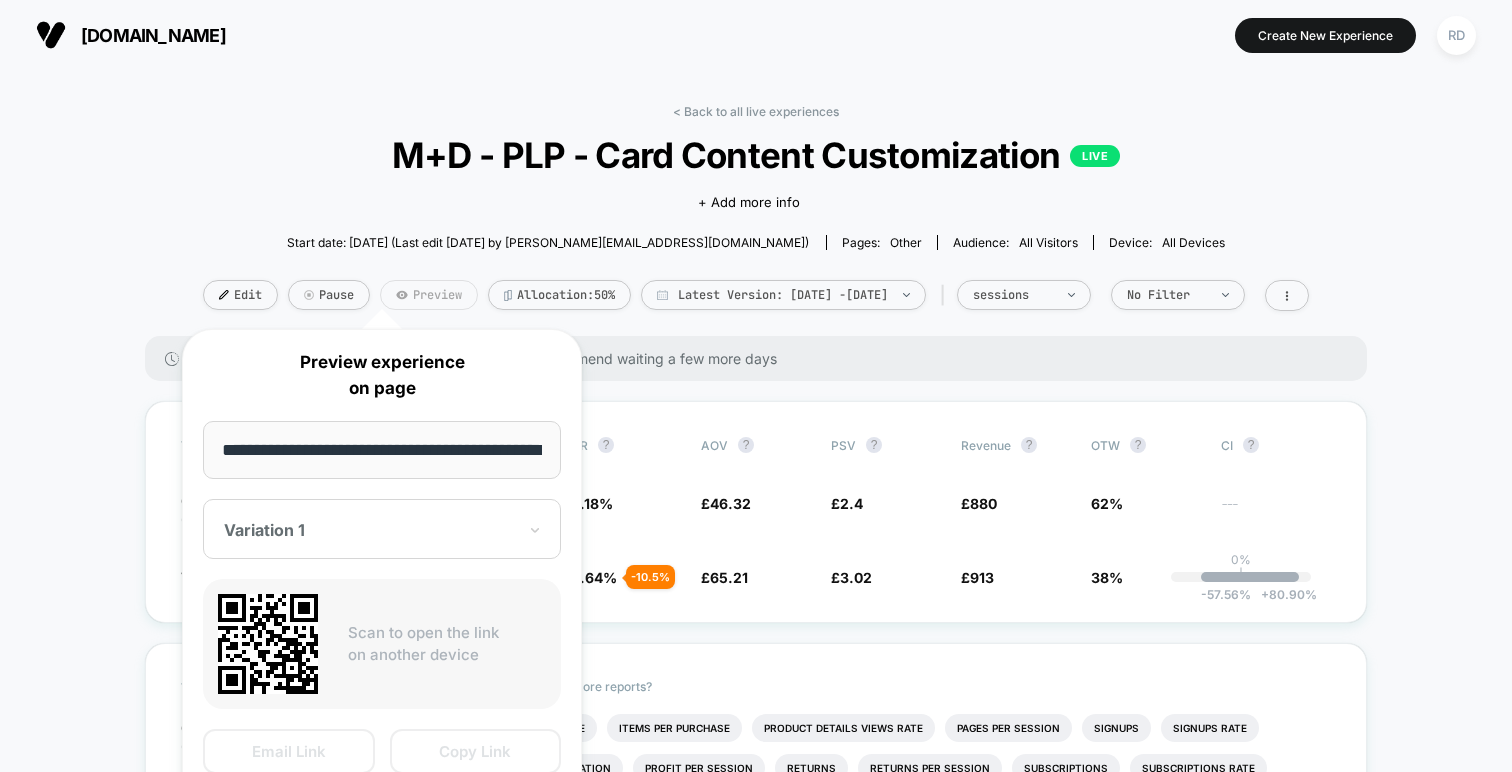 scroll, scrollTop: 0, scrollLeft: 34, axis: horizontal 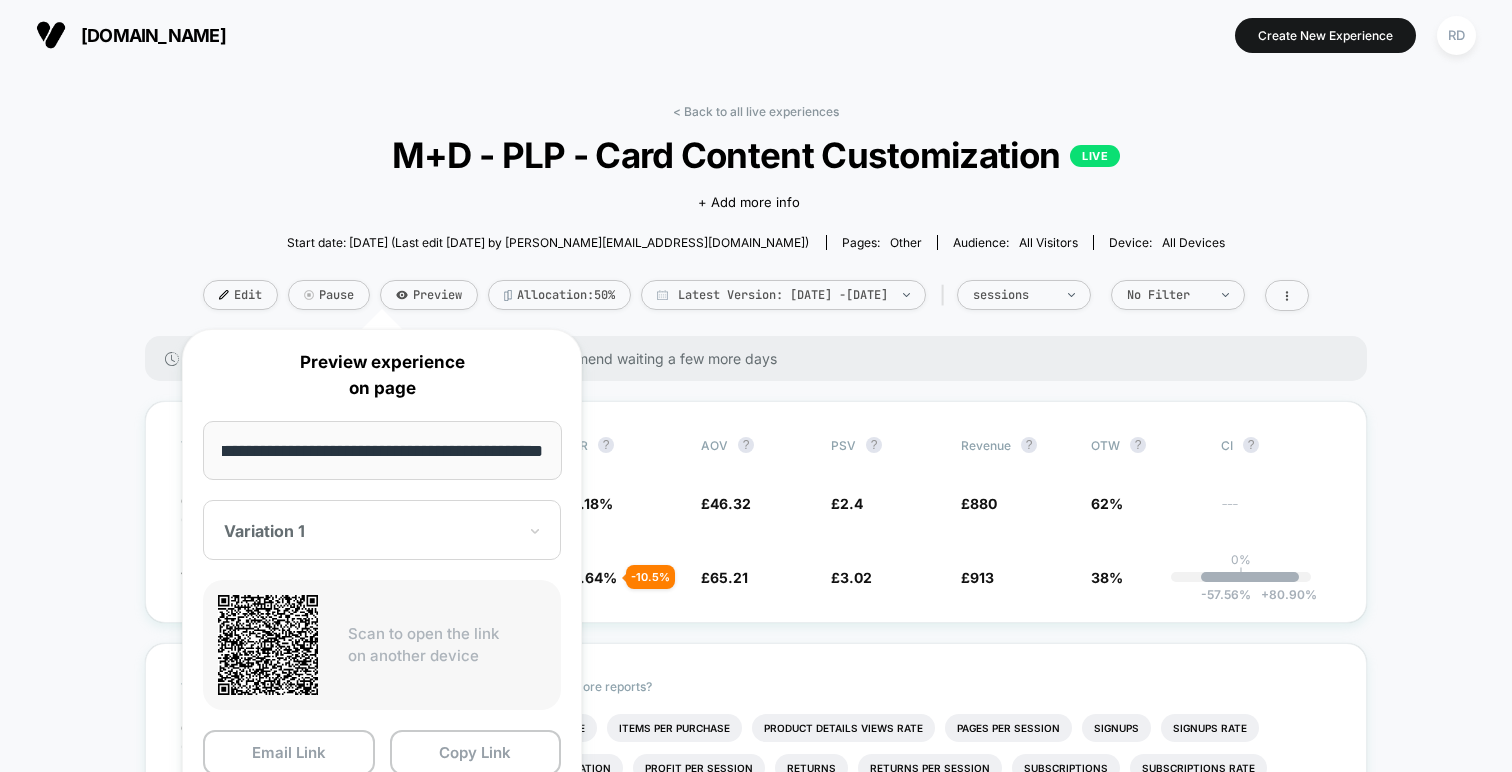 click on "< Back to all live experiences  M+D - PLP - Card Content Customization LIVE Click to edit experience details + Add more info Start date: 07/07/2025 (Last edit 07/07/2025 by maddie@visually.io) Pages: other Audience: All Visitors Device: all devices Edit Pause  Preview Allocation:  50% Latest Version:     Jul 7, 2025    -    Jul 8, 2025 |   sessions   No Filter There are still no statistically significant results. We recommend waiting a few more days Variation Sessions ? Transactions ? CR ? AOV ? PSV ? Revenue ? OTW ? CI ? Control (without changes) 367 19 5.18 % £ 46.32 £ 2.4 £ 880 62% --- Variation 1 302 - 17.7 % 14 - 10.5 % 4.64 % - 10.5 % £ 65.21 + 40.8 % £ 3.02 + 26.1 % £ 913 + 26.1 % 38% 0% | -57.56 % + 80.90 % Variation Profit ? Control (without changes) £ 861 Variation 1 £ 892 + 25.9 % Would like to see more reports? Add To Cart Rate Items Per Purchase Product Details Views Rate Pages Per Session Signups Signups Rate Avg Session Duration Profit Per Session Returns Returns Per Session Ctr Clicks" at bounding box center (756, 2057) 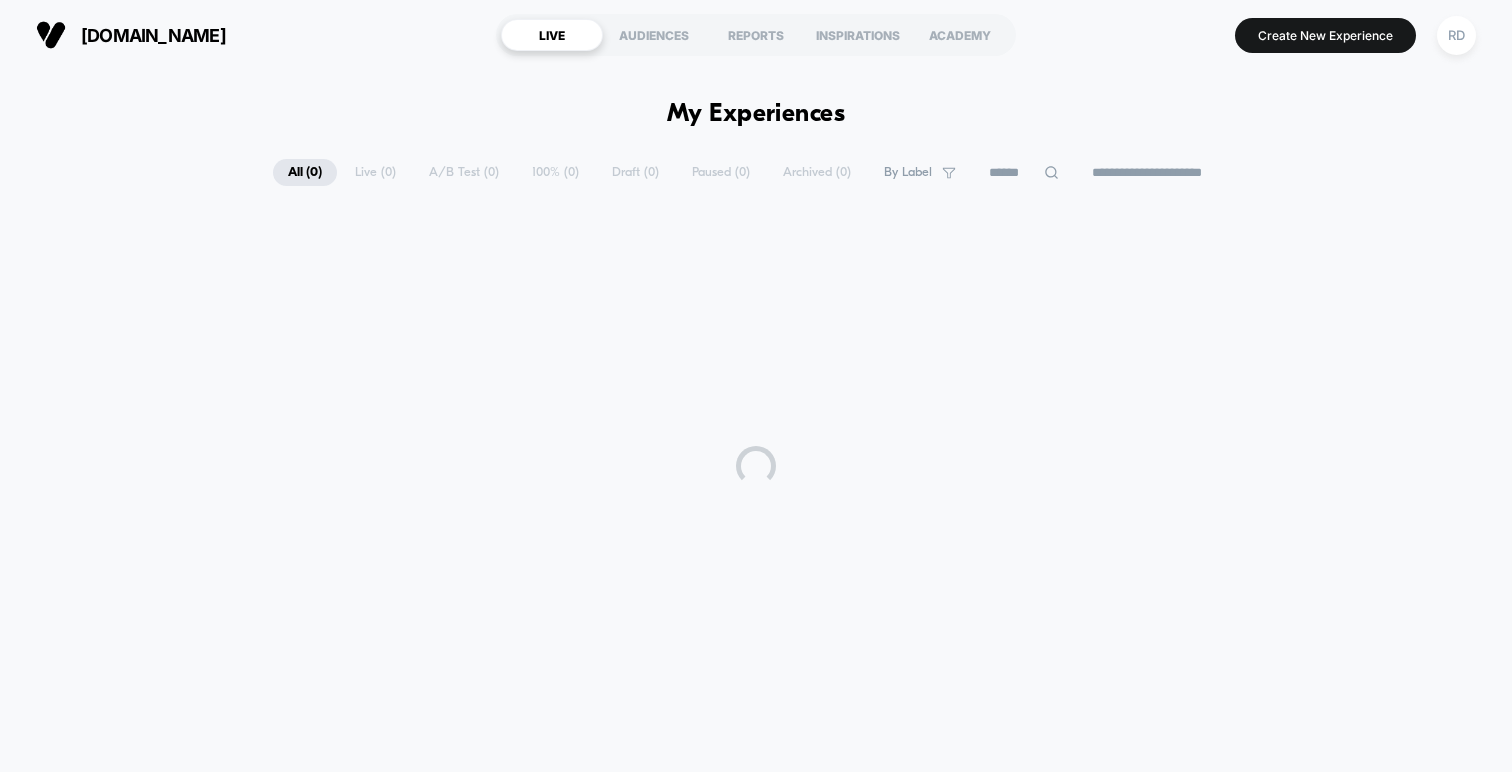 scroll, scrollTop: 0, scrollLeft: 0, axis: both 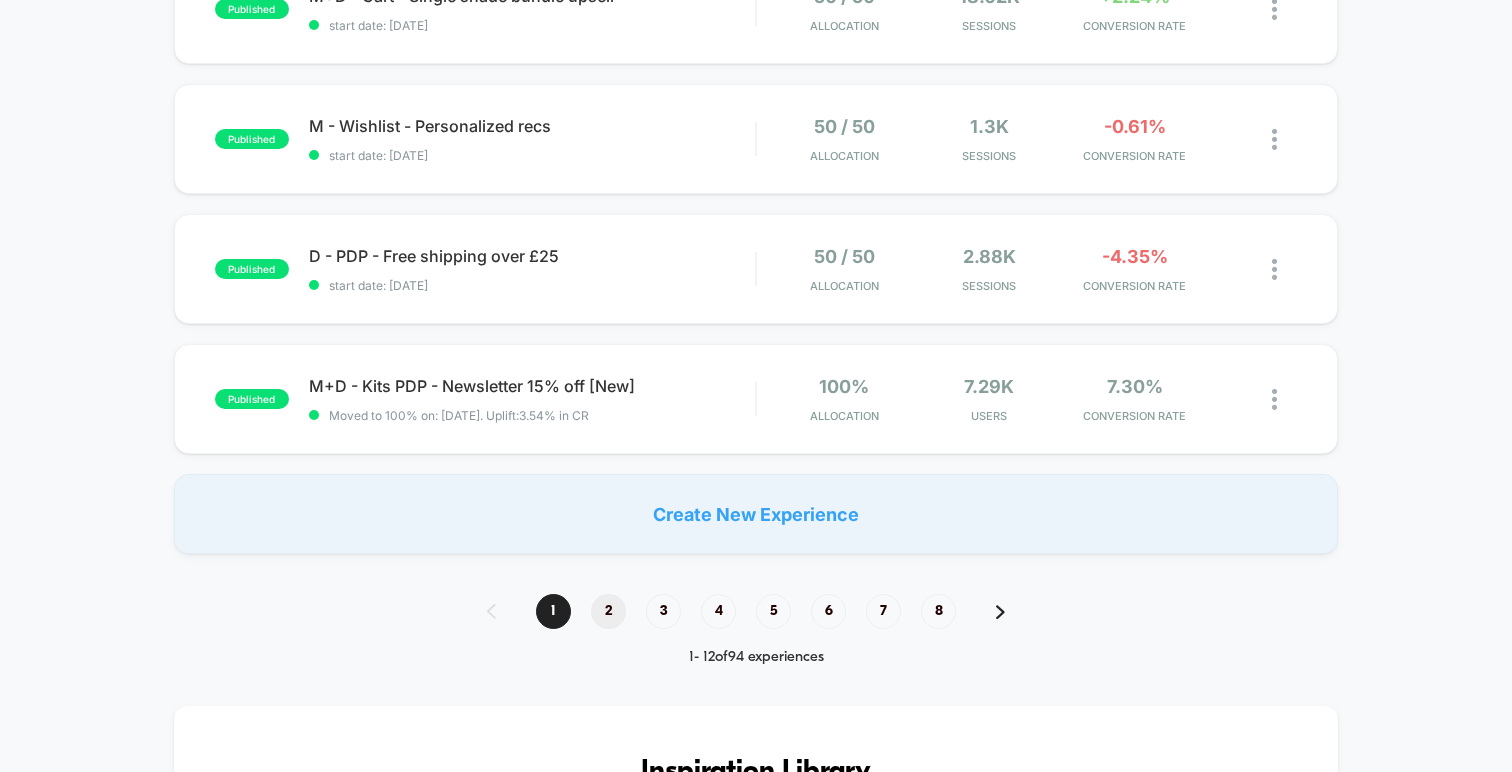 click on "2" at bounding box center [608, 611] 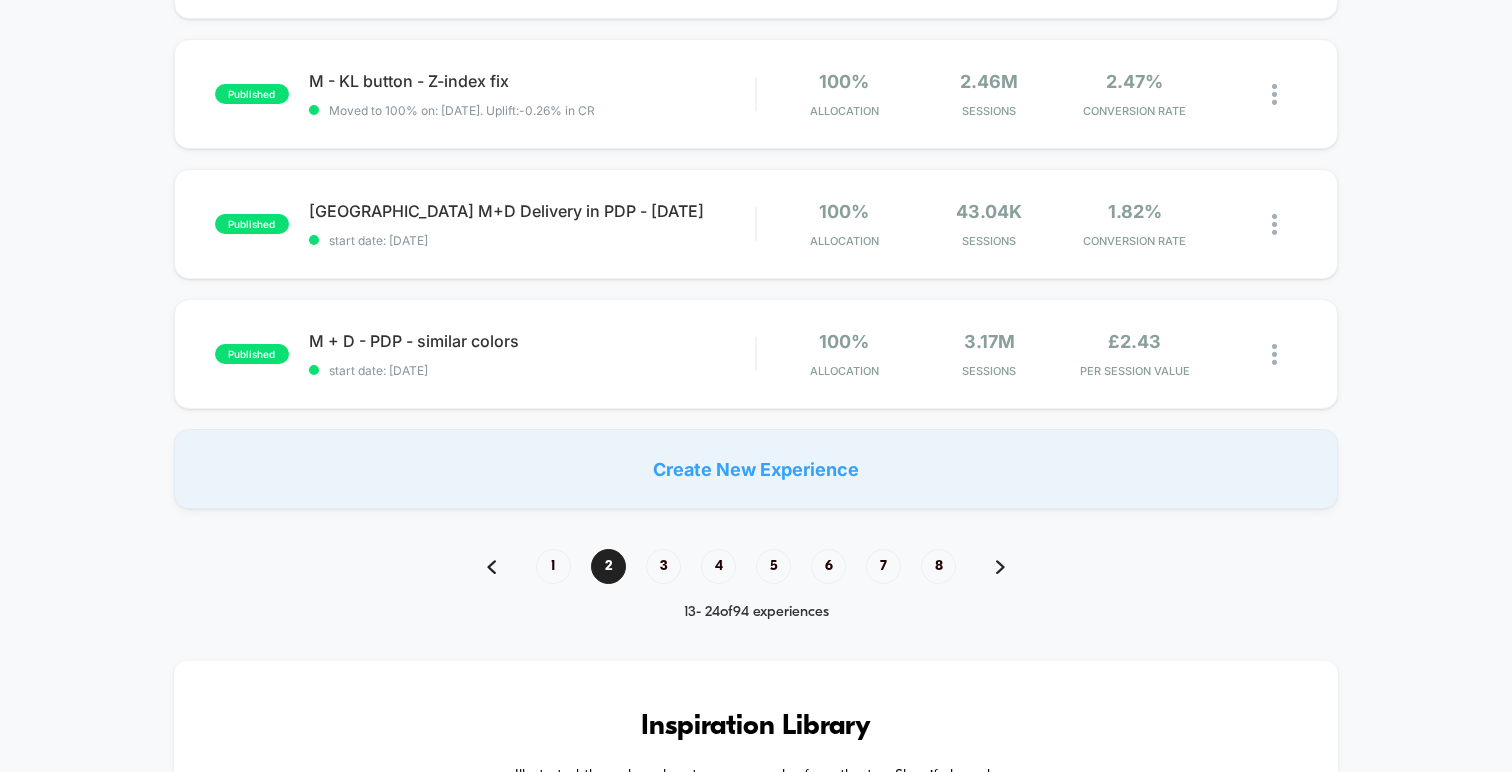 scroll, scrollTop: 1384, scrollLeft: 0, axis: vertical 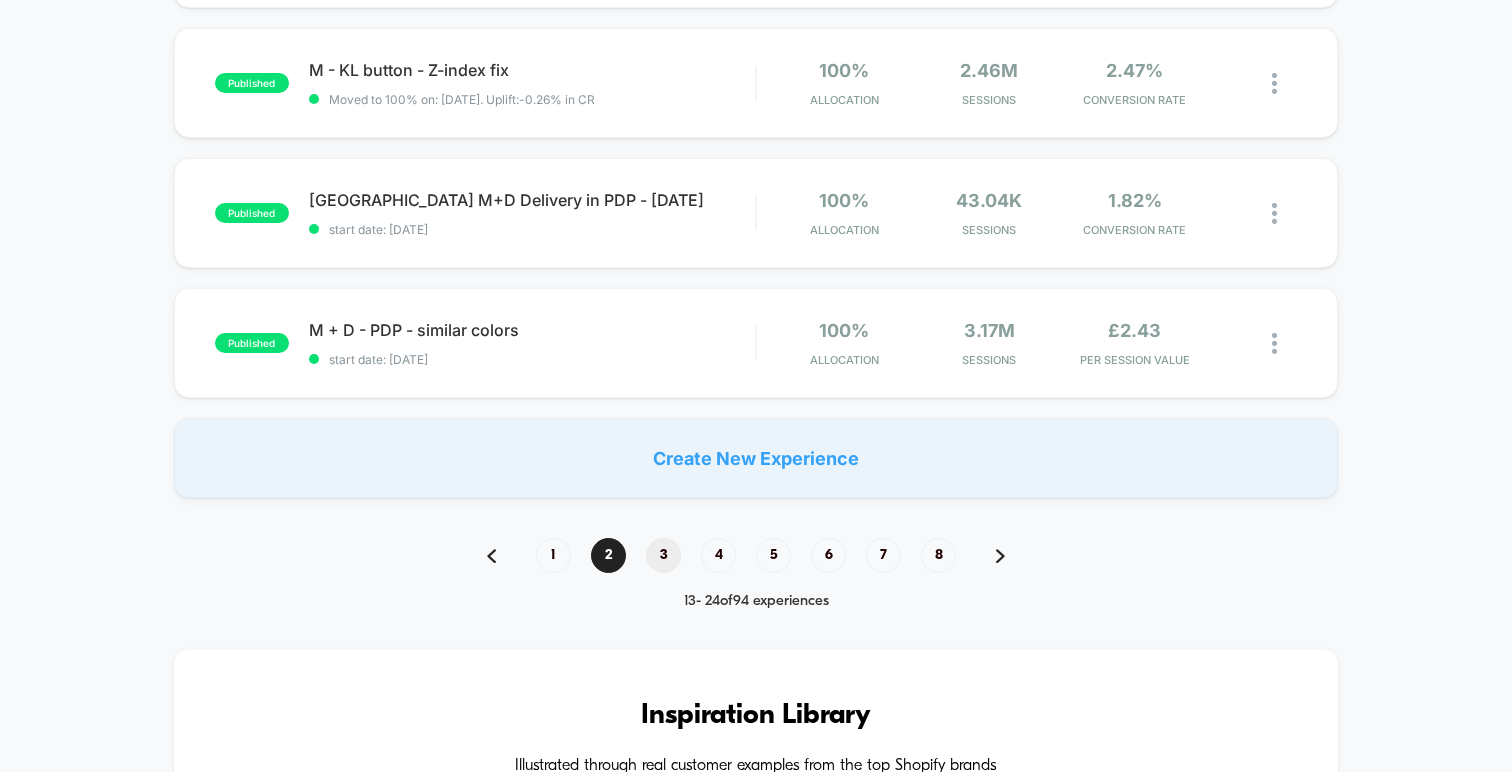 click on "3" at bounding box center [663, 555] 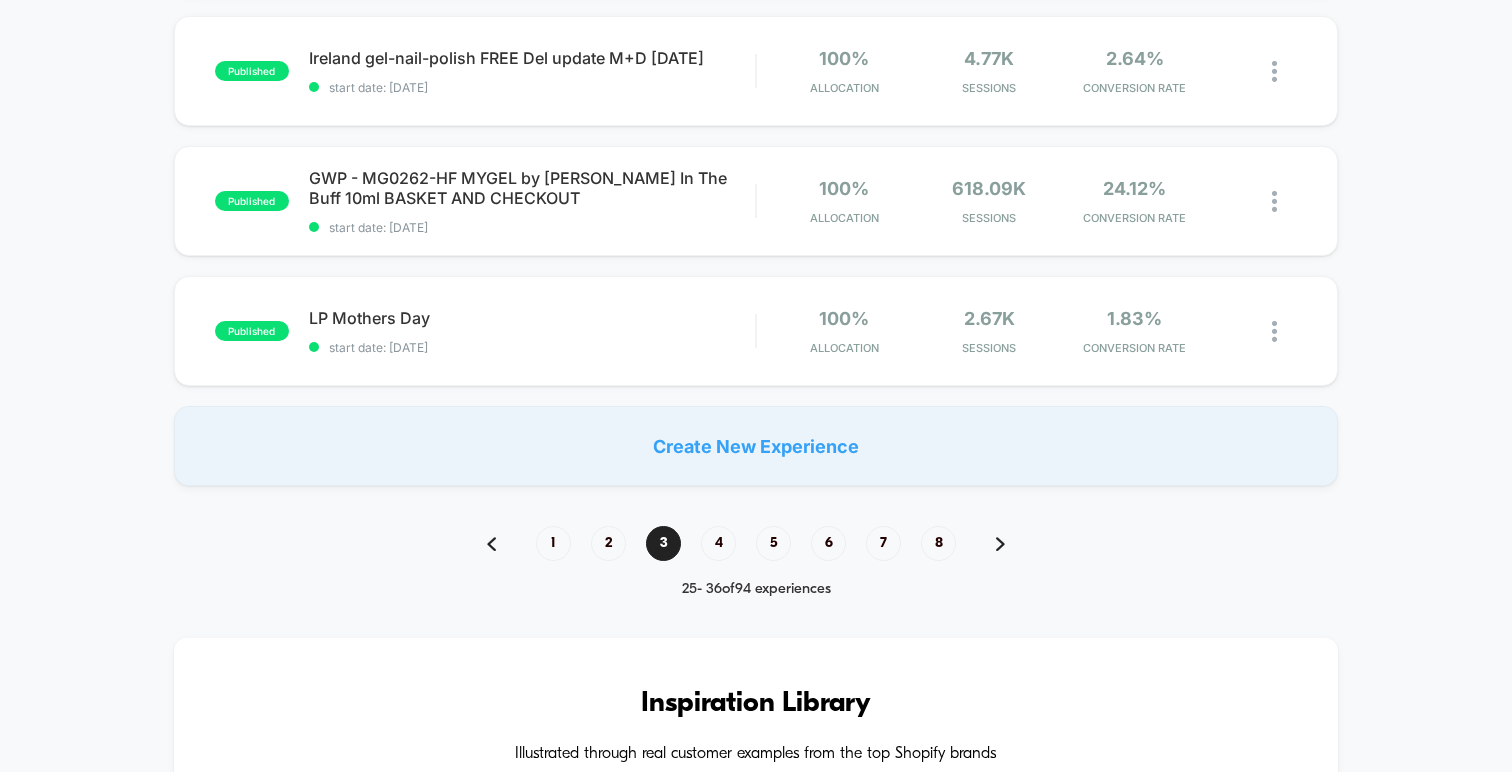 scroll, scrollTop: 1379, scrollLeft: 0, axis: vertical 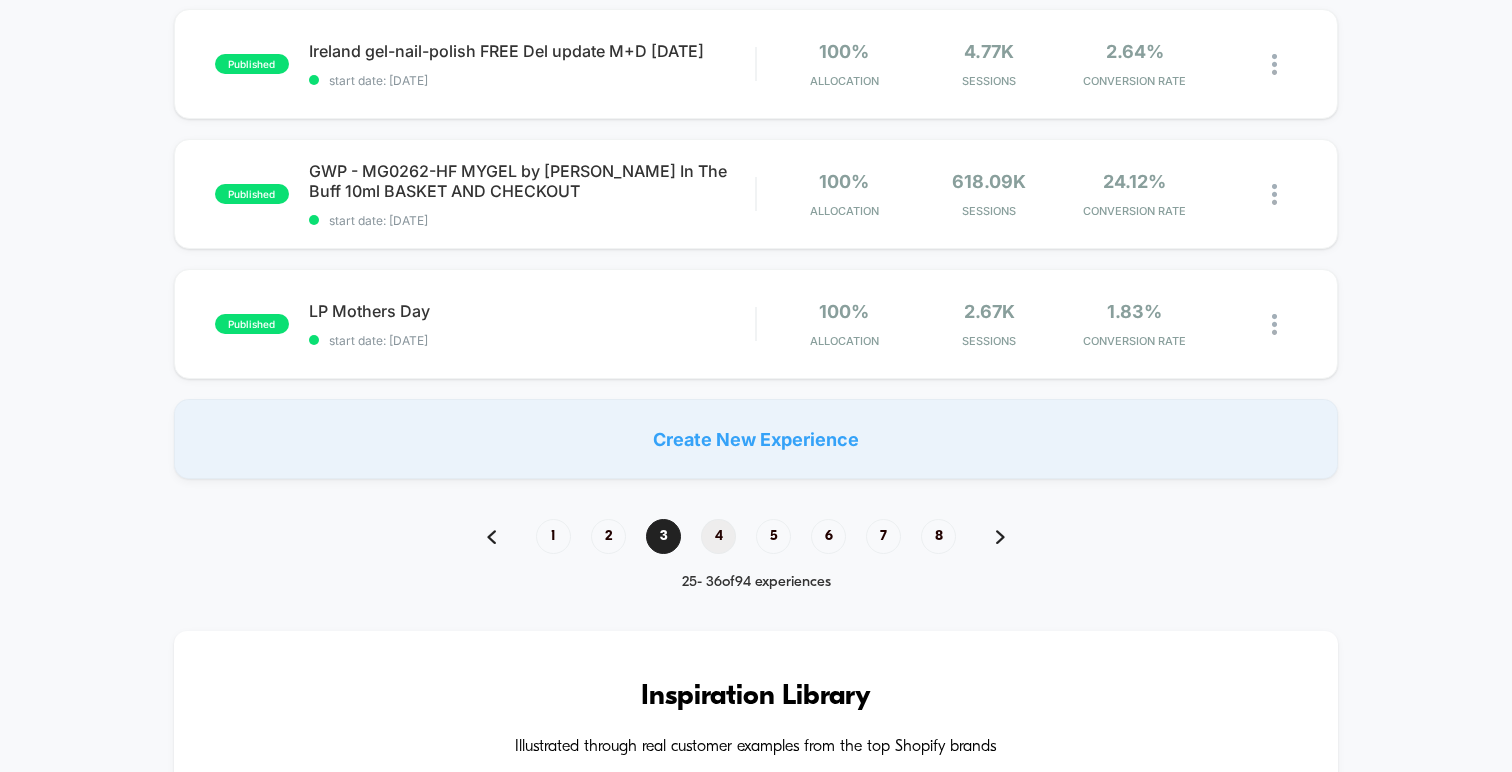click on "4" at bounding box center [718, 536] 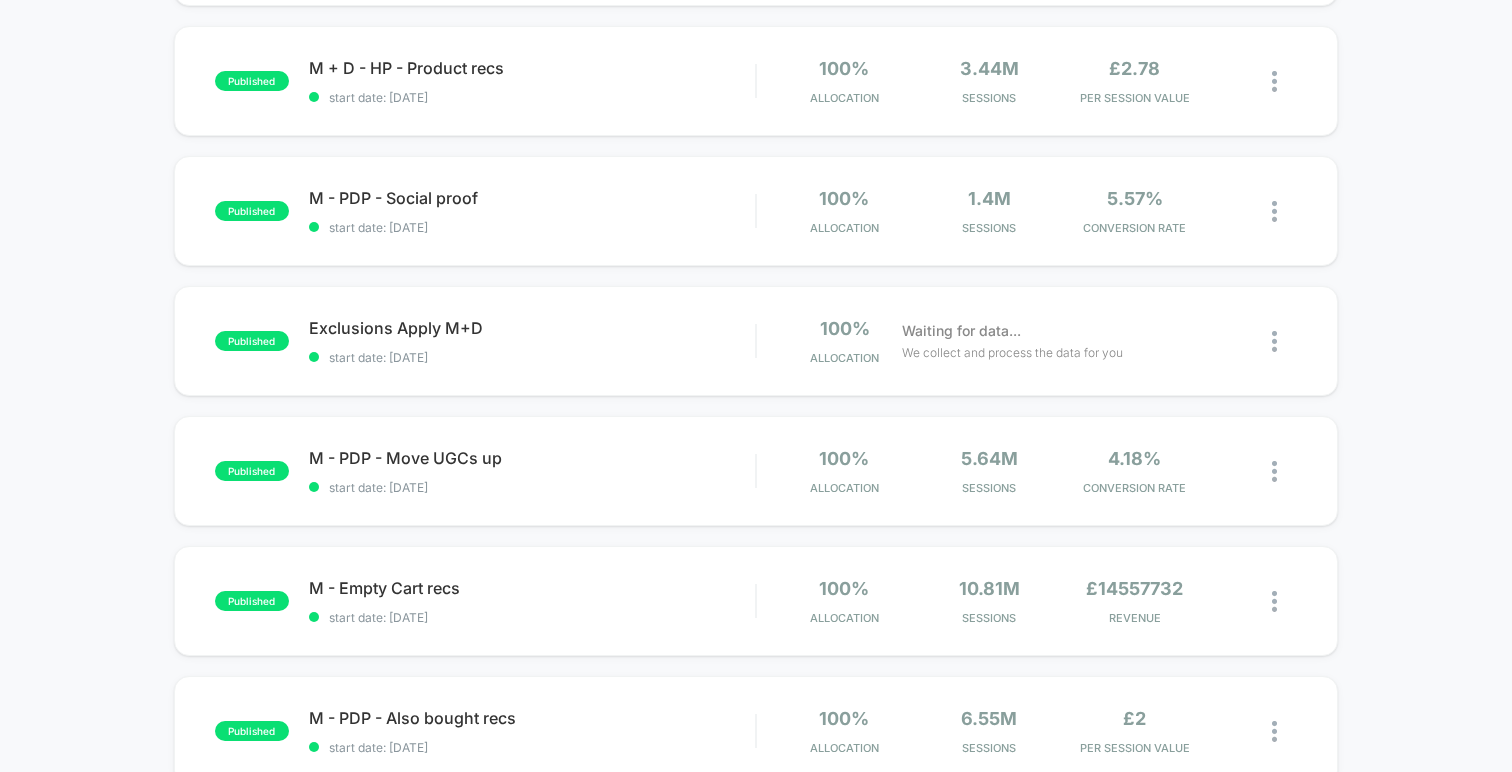 scroll, scrollTop: 310, scrollLeft: 0, axis: vertical 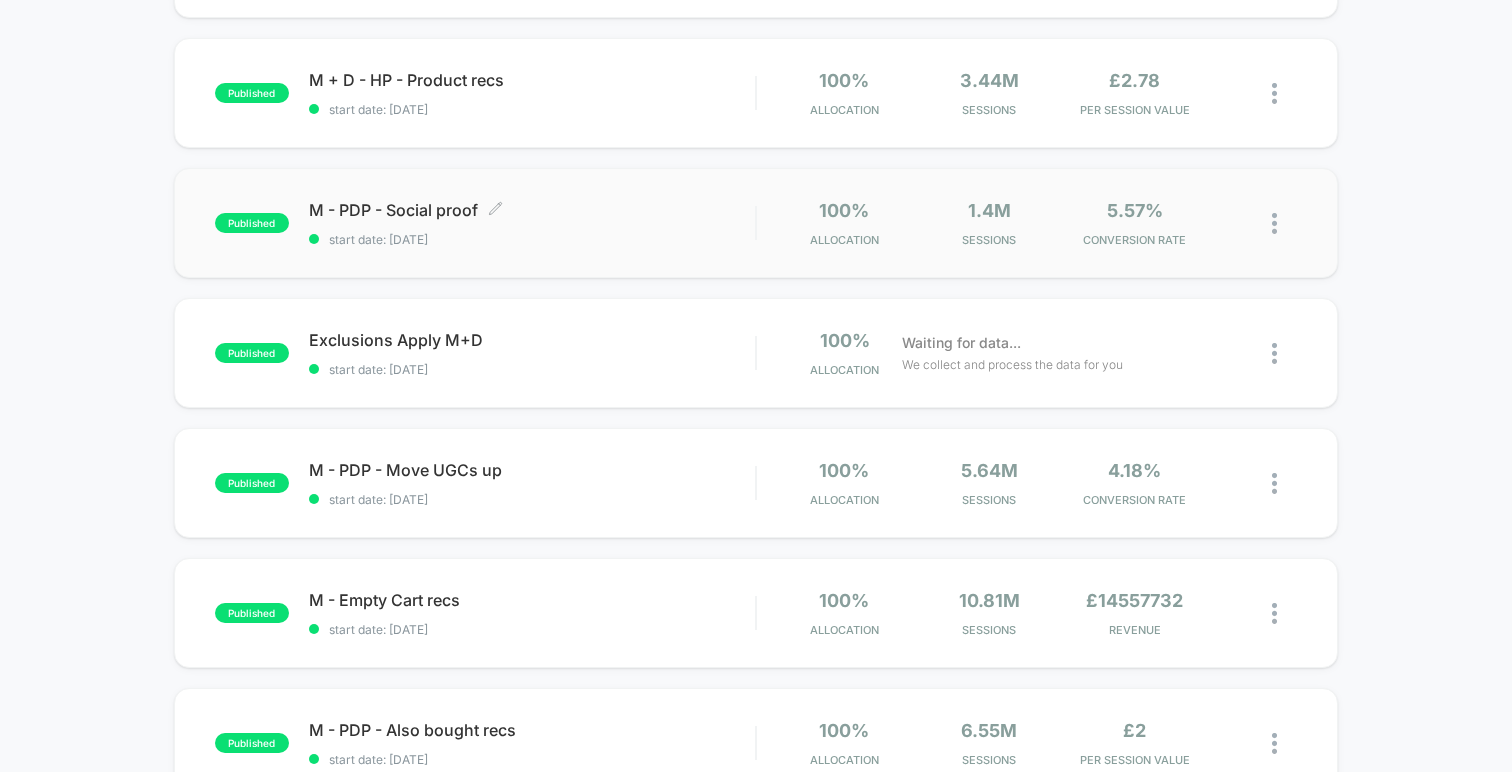 click on "M - PDP - Social proof Click to edit experience details Click to edit experience details start date: [DATE]" at bounding box center [532, 223] 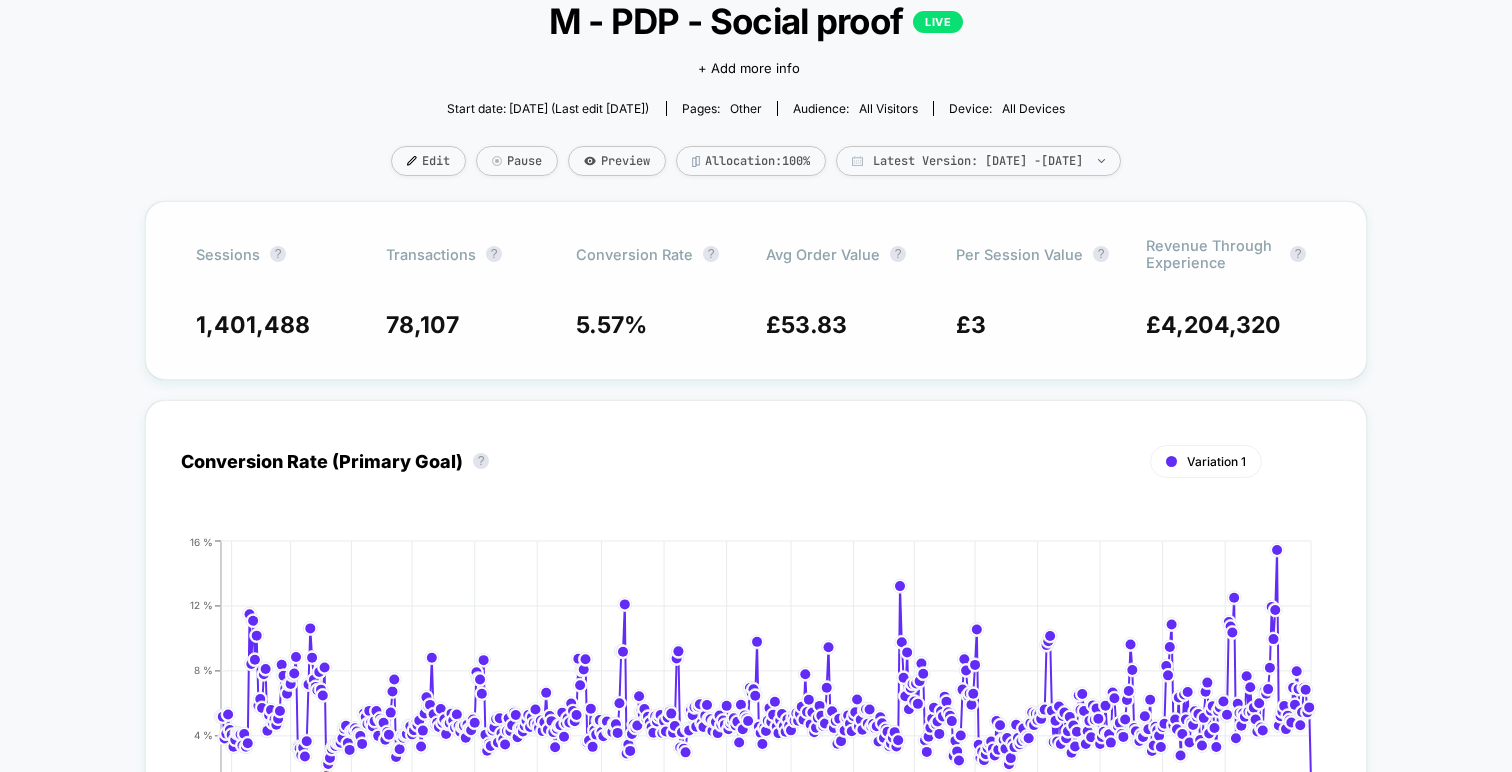 scroll, scrollTop: 141, scrollLeft: 0, axis: vertical 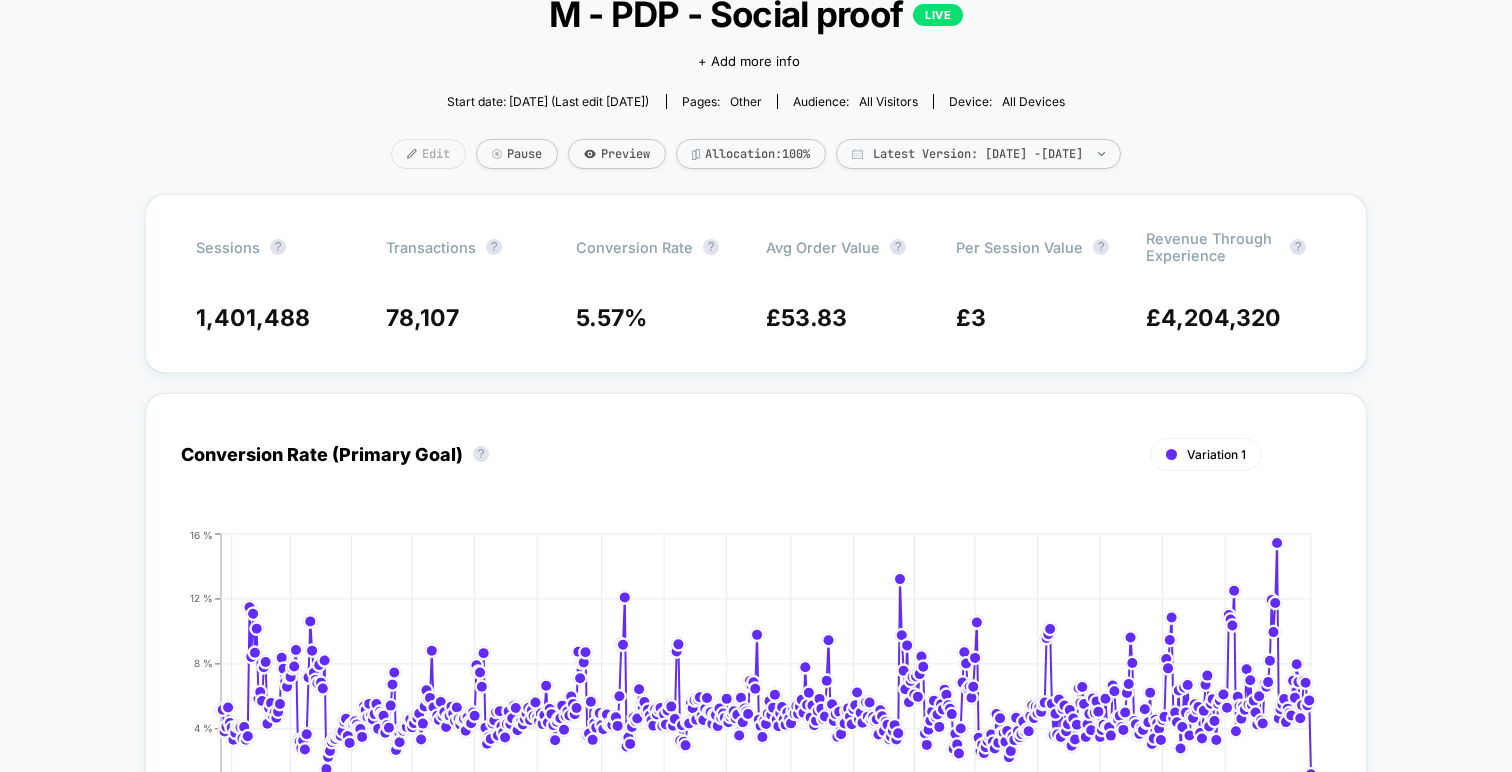 click on "Edit" at bounding box center [428, 154] 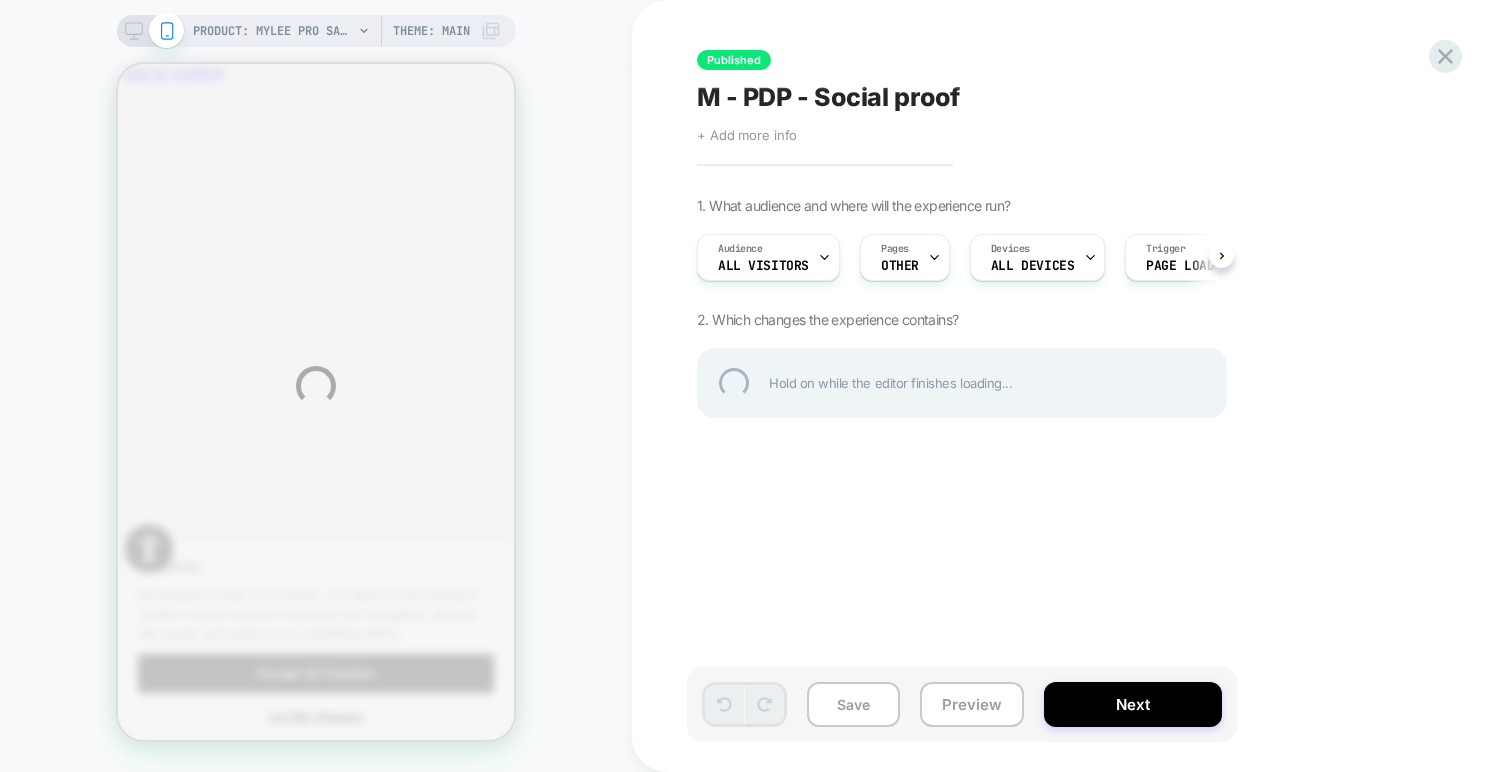 scroll, scrollTop: 0, scrollLeft: 0, axis: both 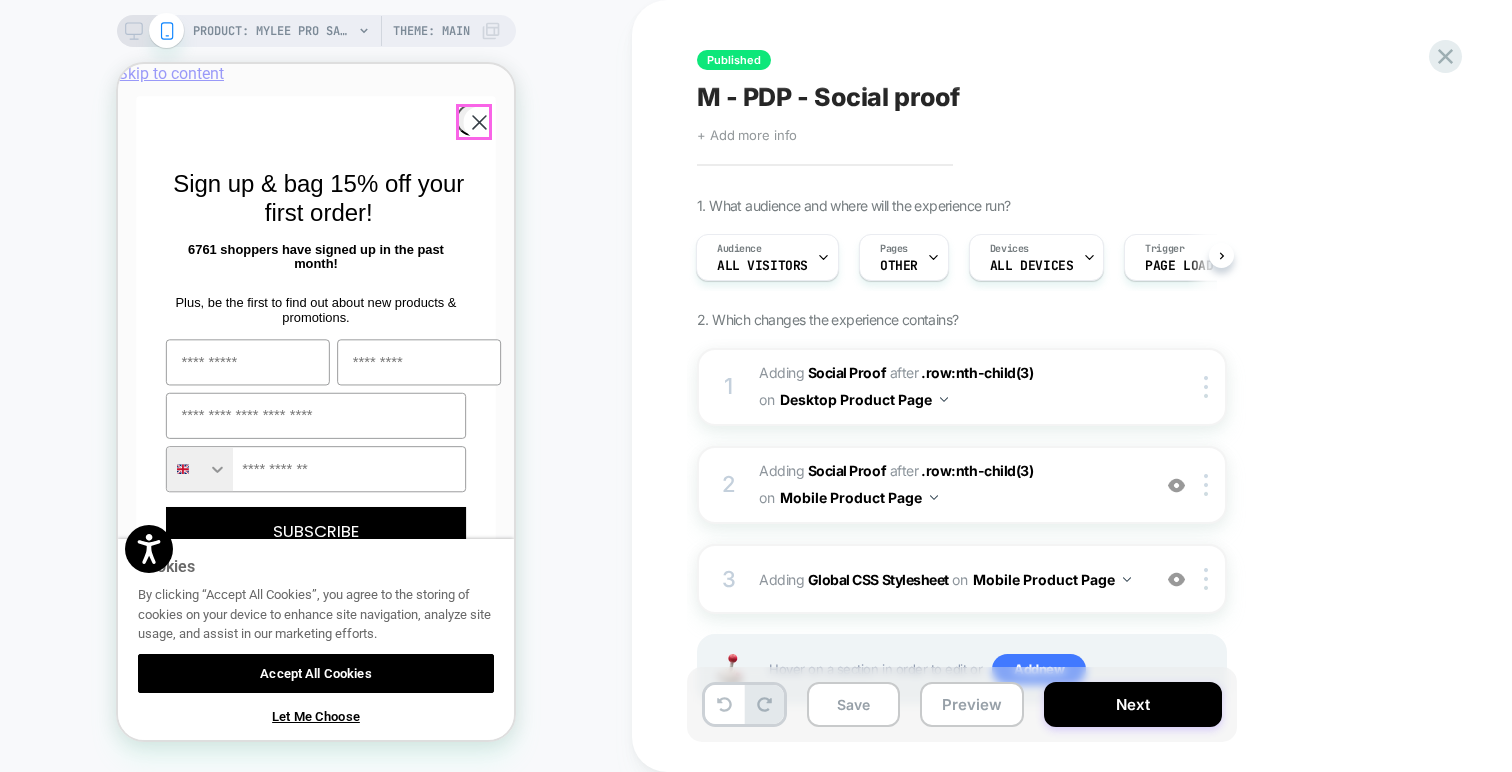 click 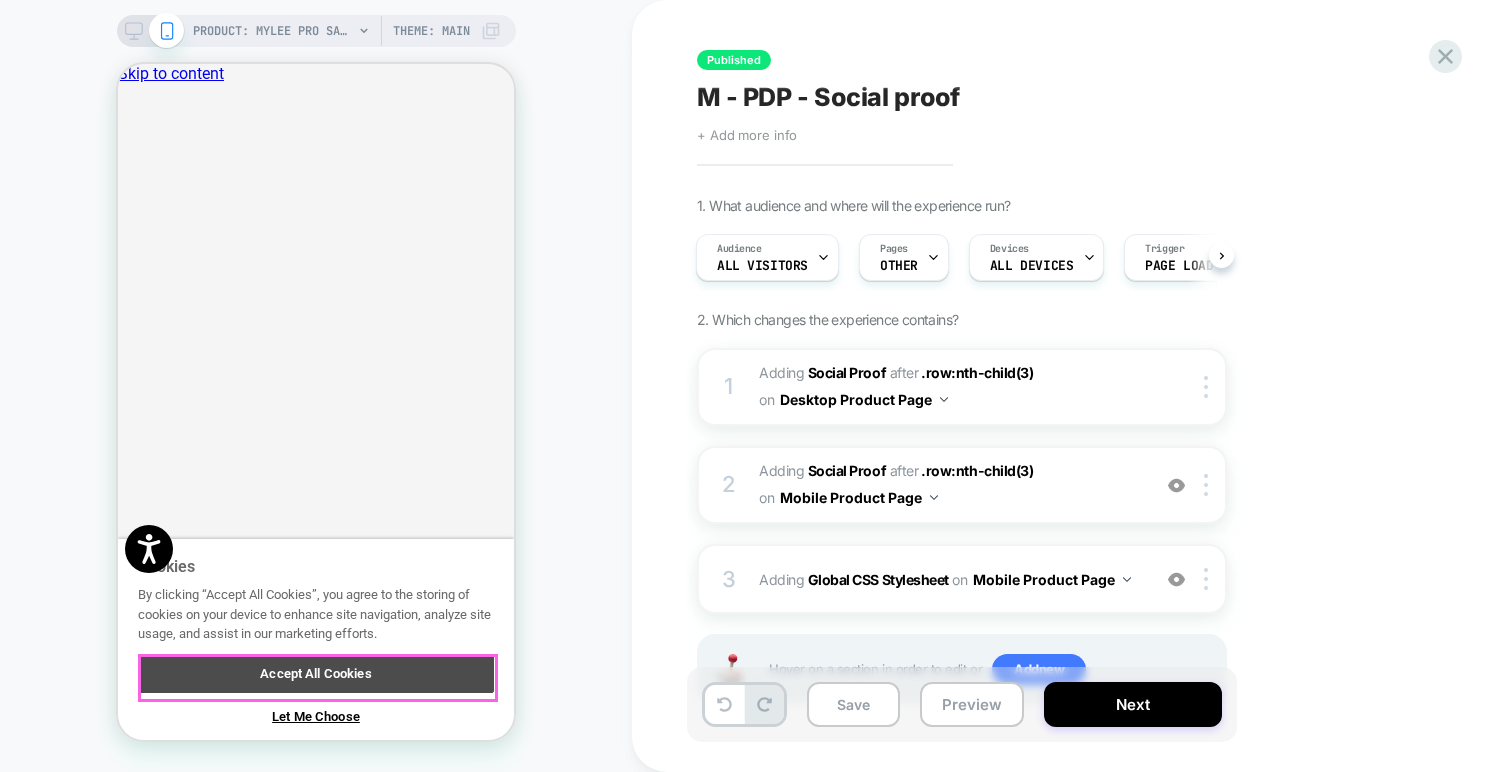 click on "Accept All Cookies" at bounding box center [316, 673] 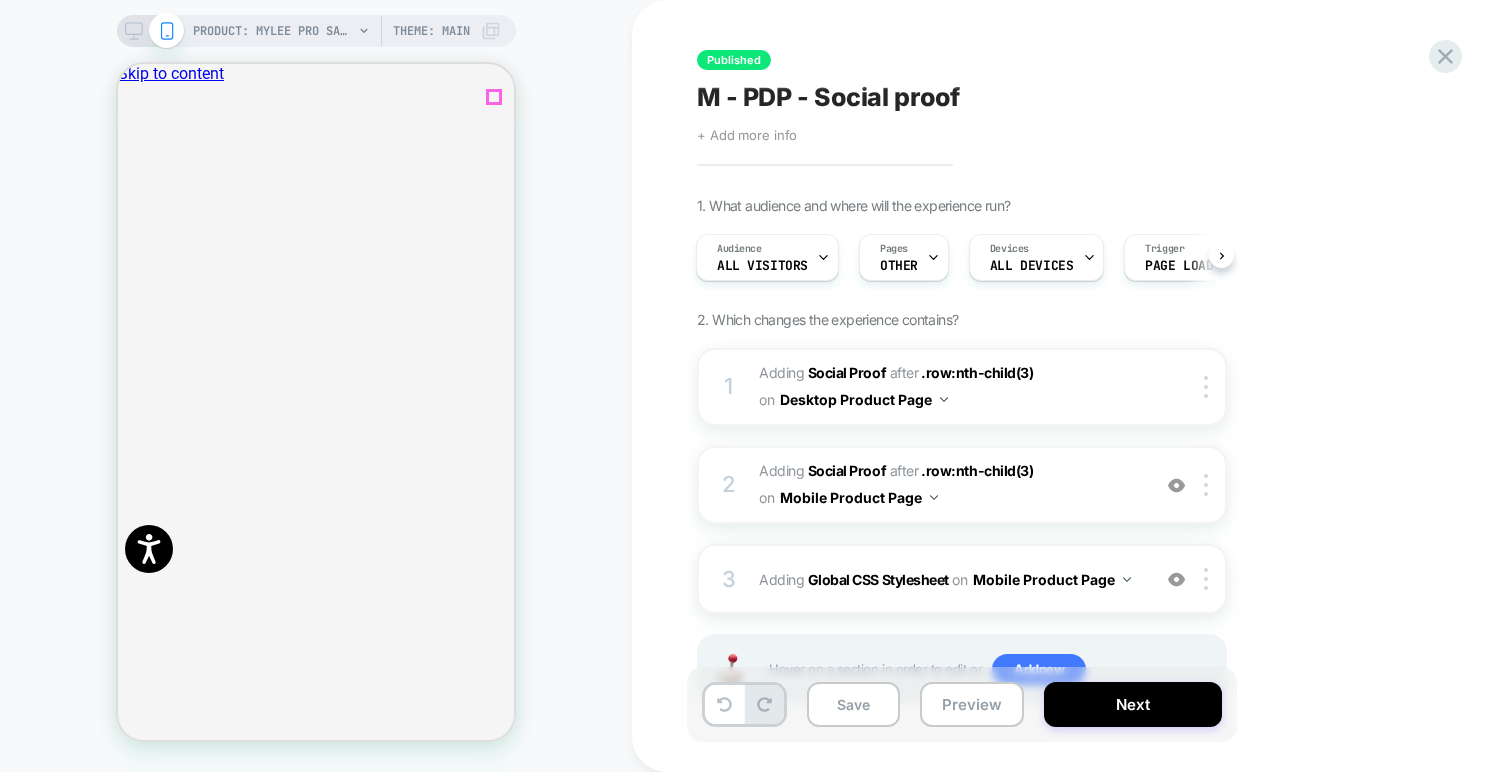 click 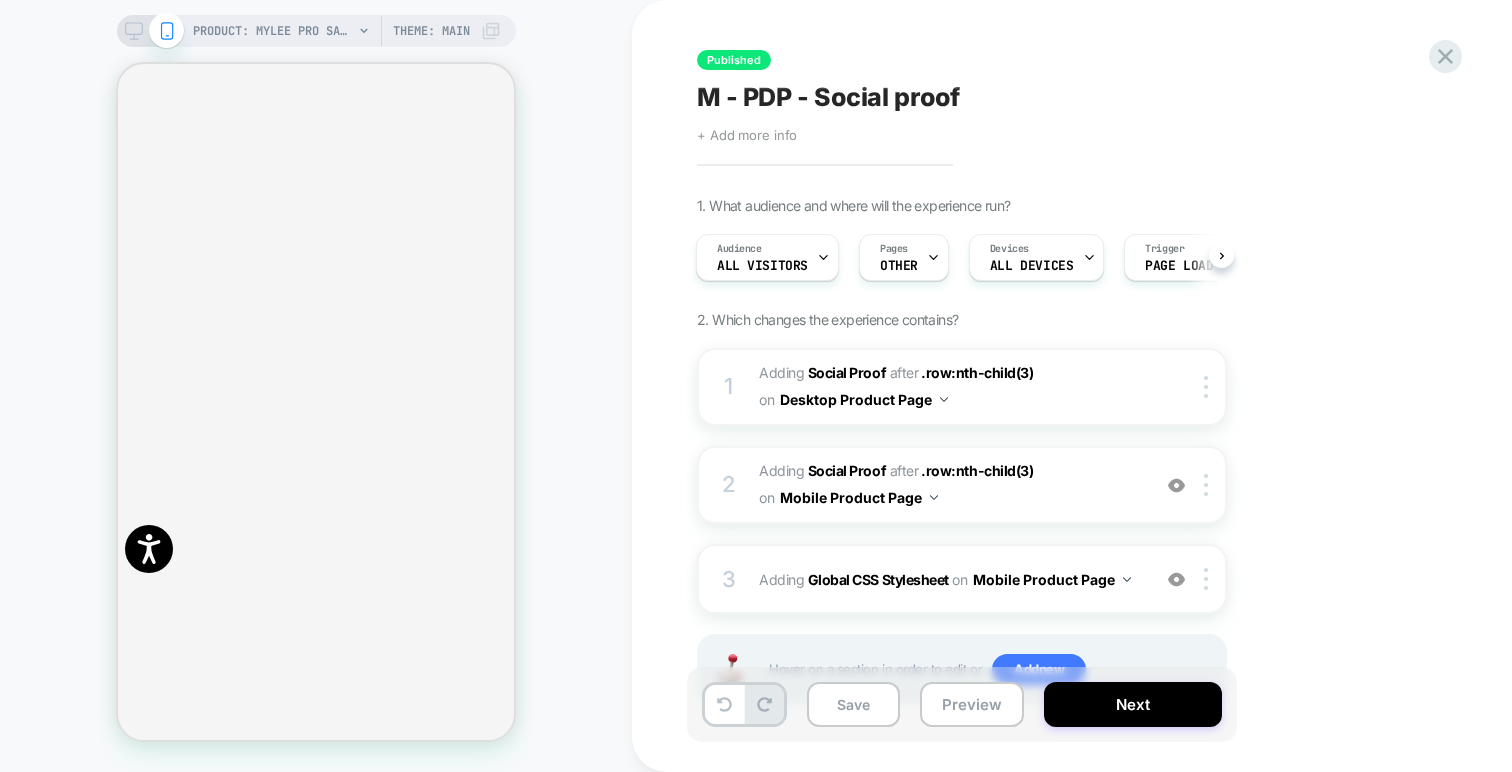 scroll, scrollTop: 0, scrollLeft: 0, axis: both 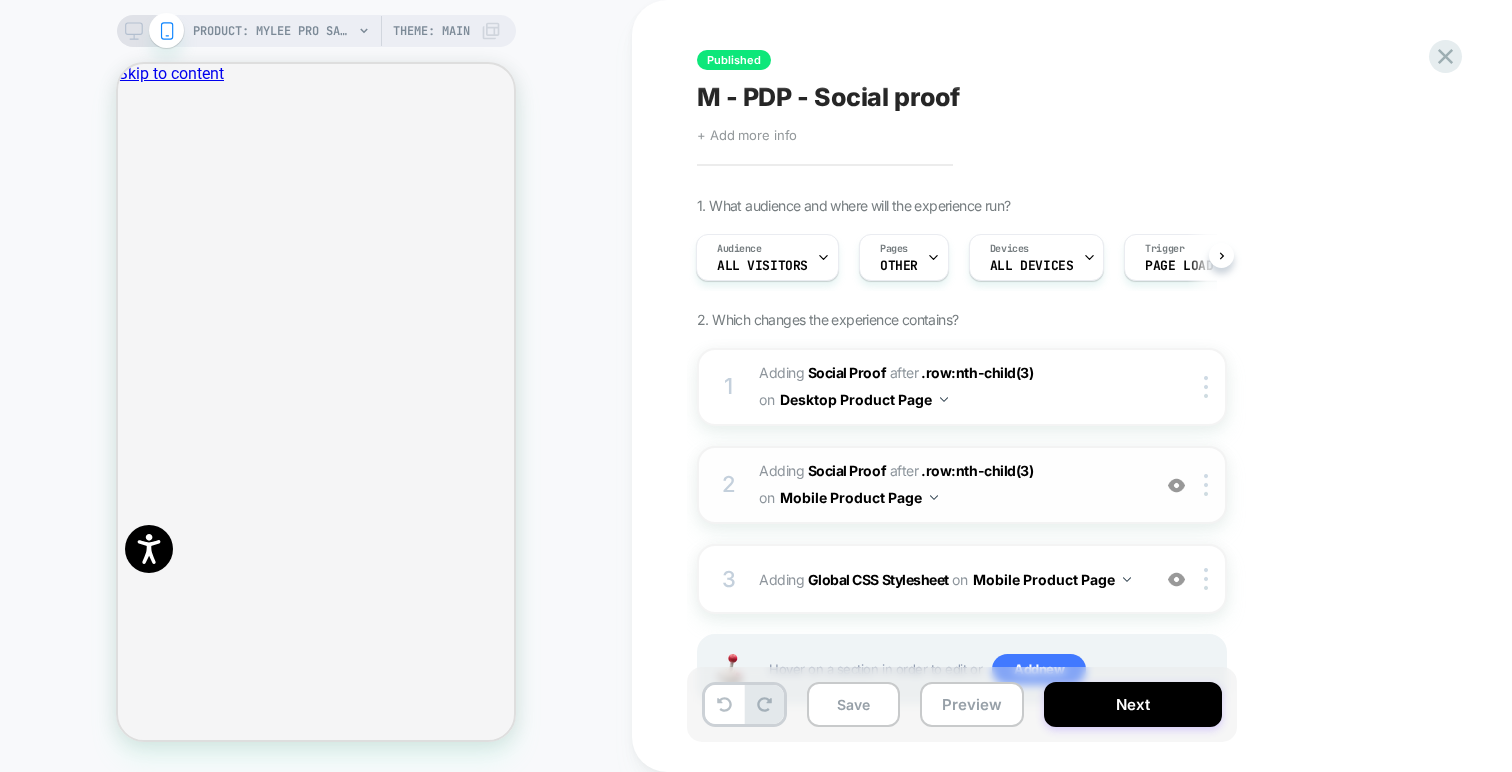 click on "#_loomi_addon_1699300423195 Adding   Social Proof   AFTER .row:nth-child(3) .row:nth-child(3)   on Mobile Product Page" at bounding box center (949, 485) 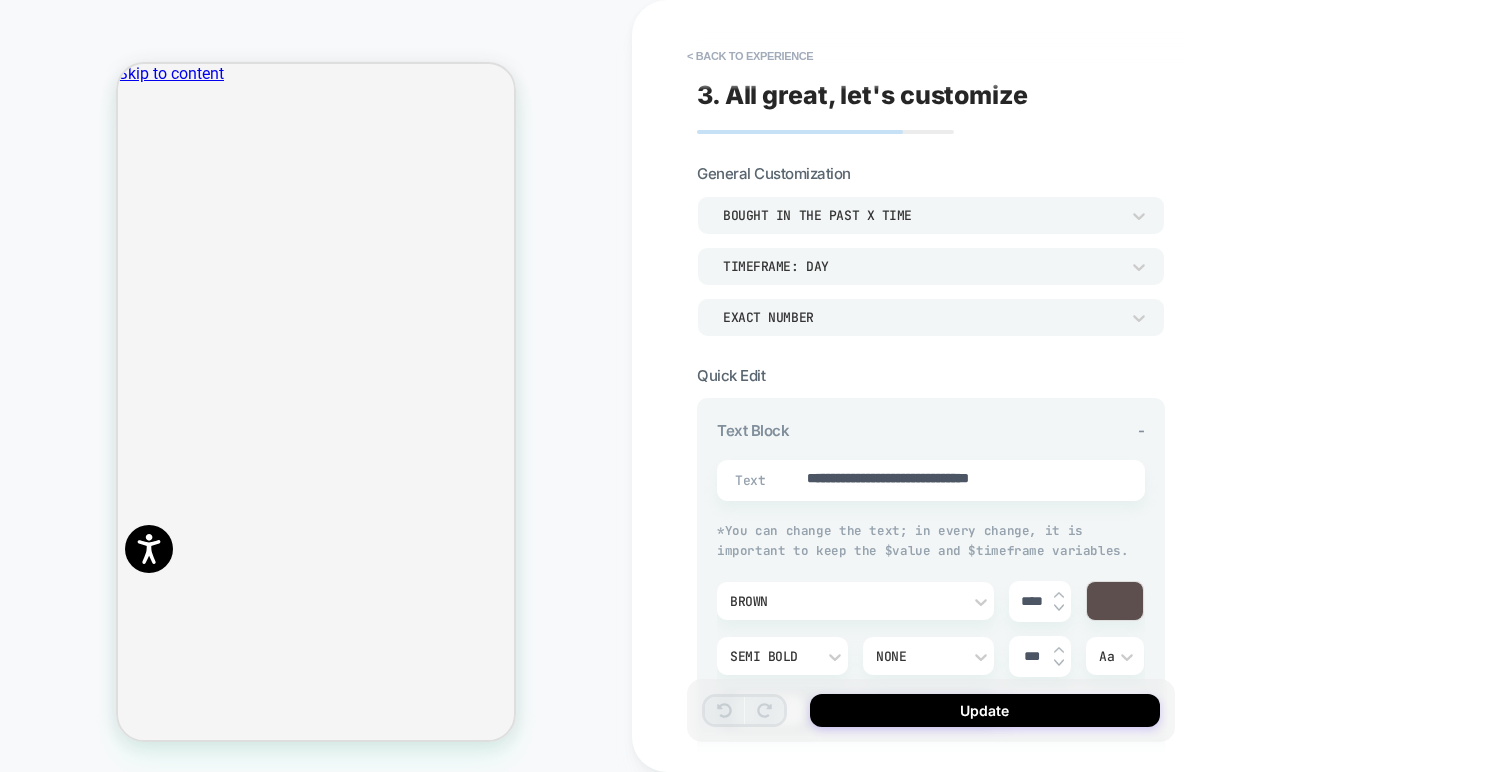 type on "*" 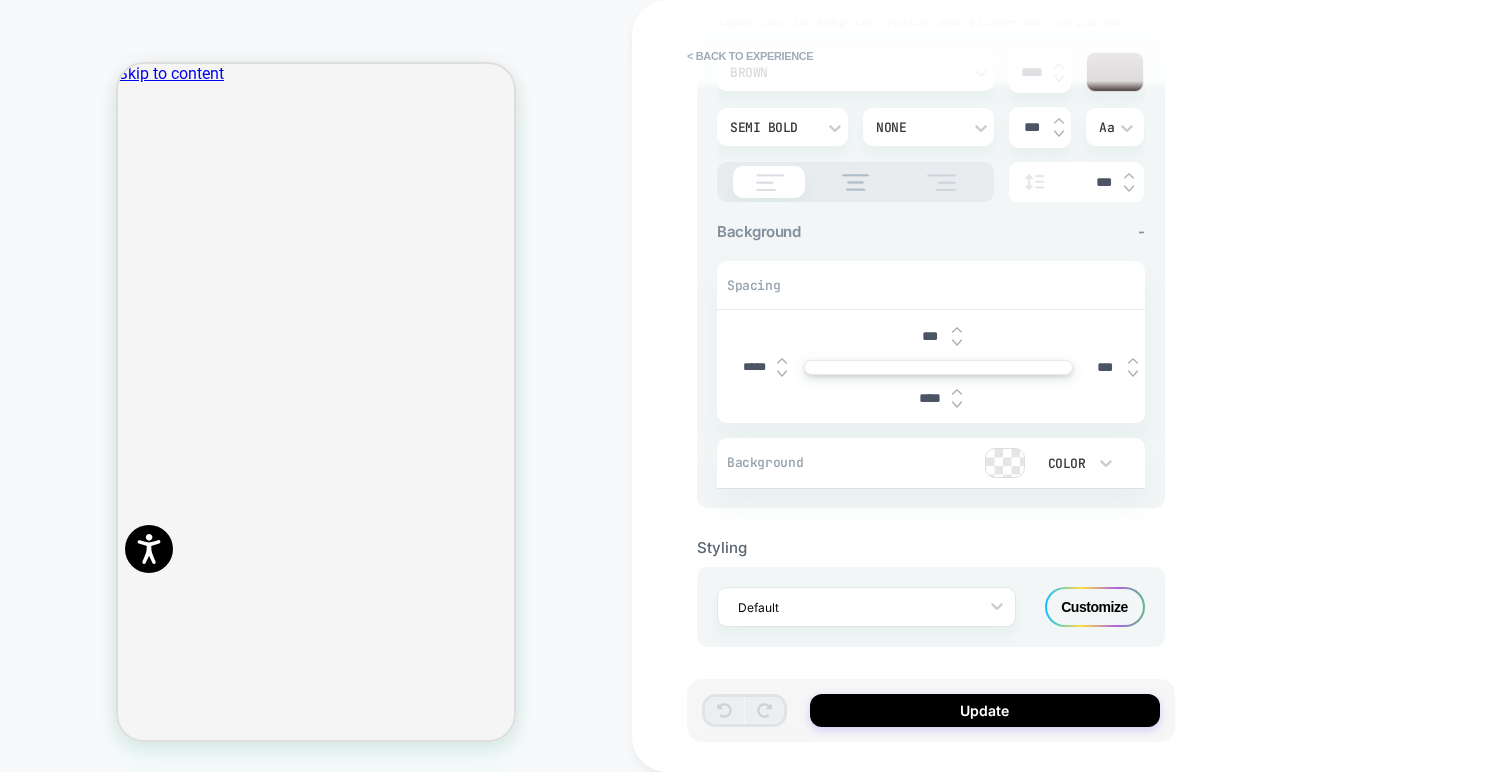 scroll, scrollTop: 0, scrollLeft: 0, axis: both 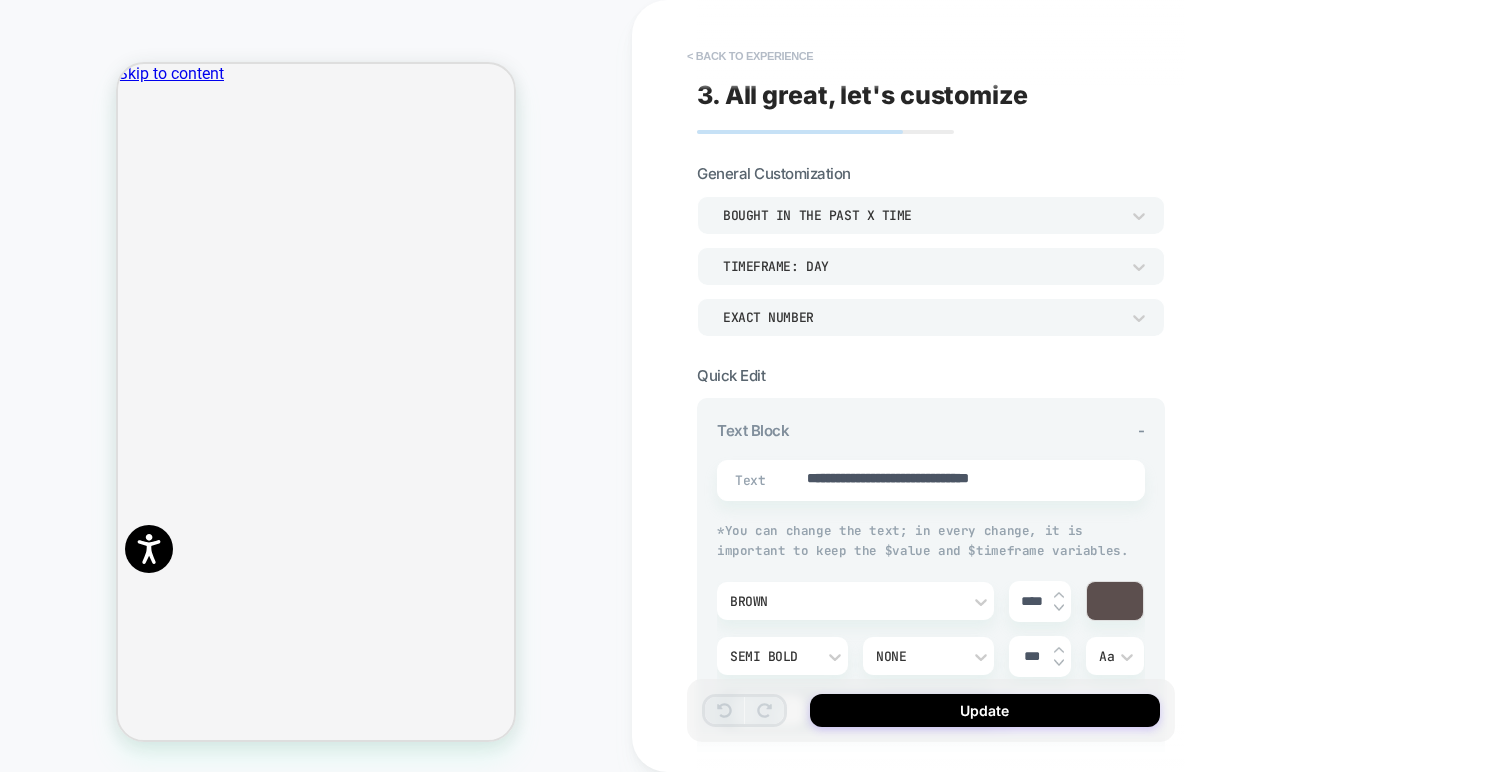 click on "< Back to experience" at bounding box center (750, 56) 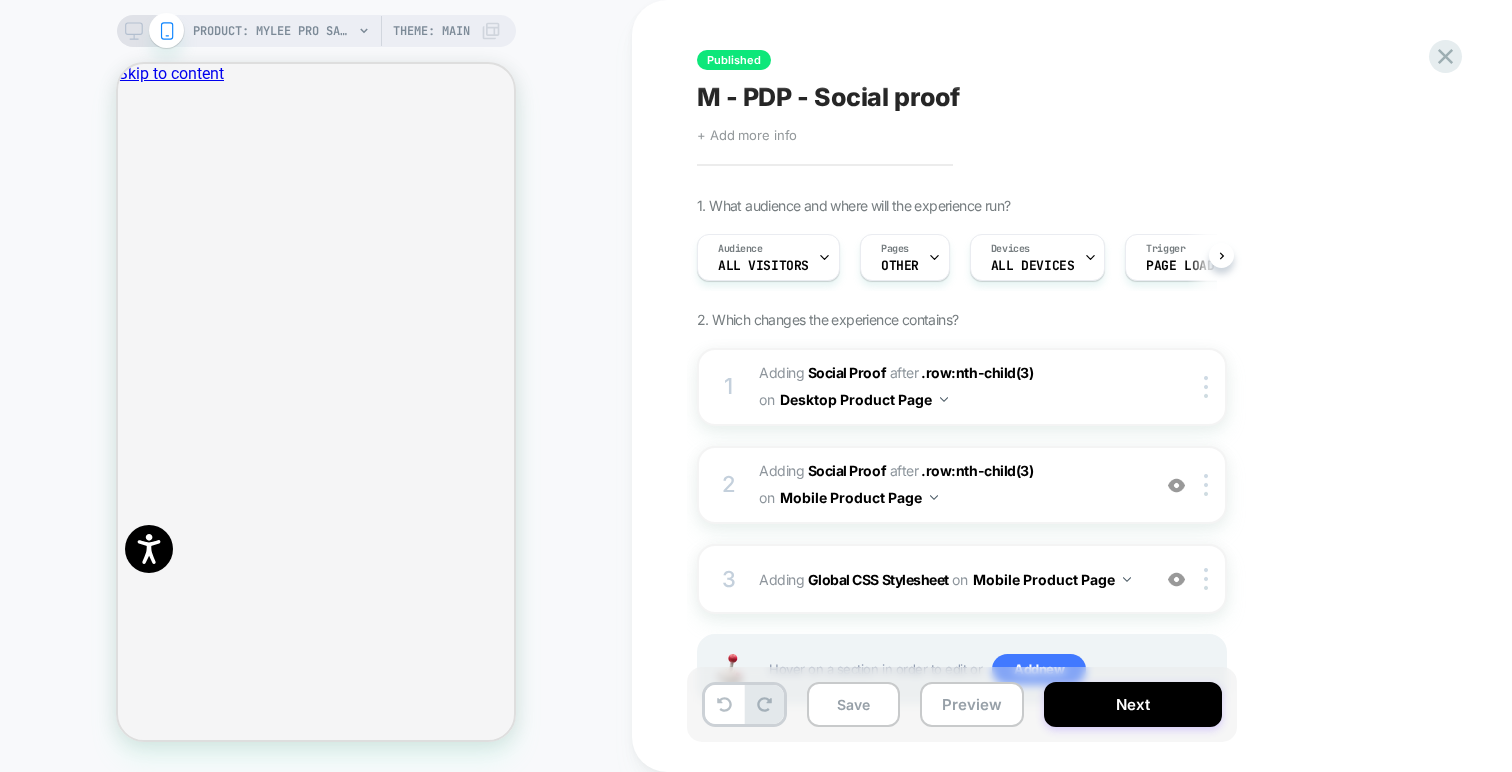 scroll, scrollTop: 0, scrollLeft: 1, axis: horizontal 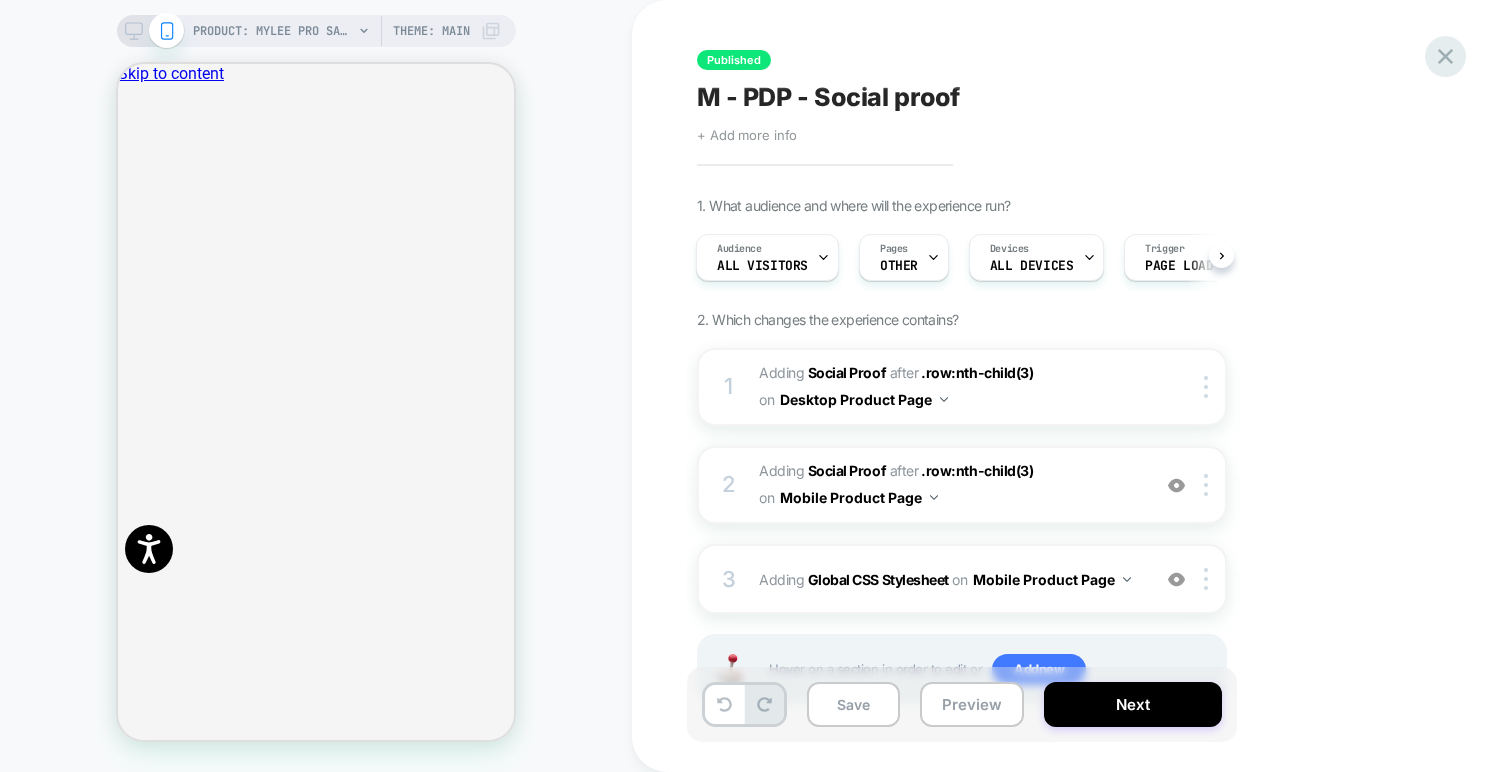 click 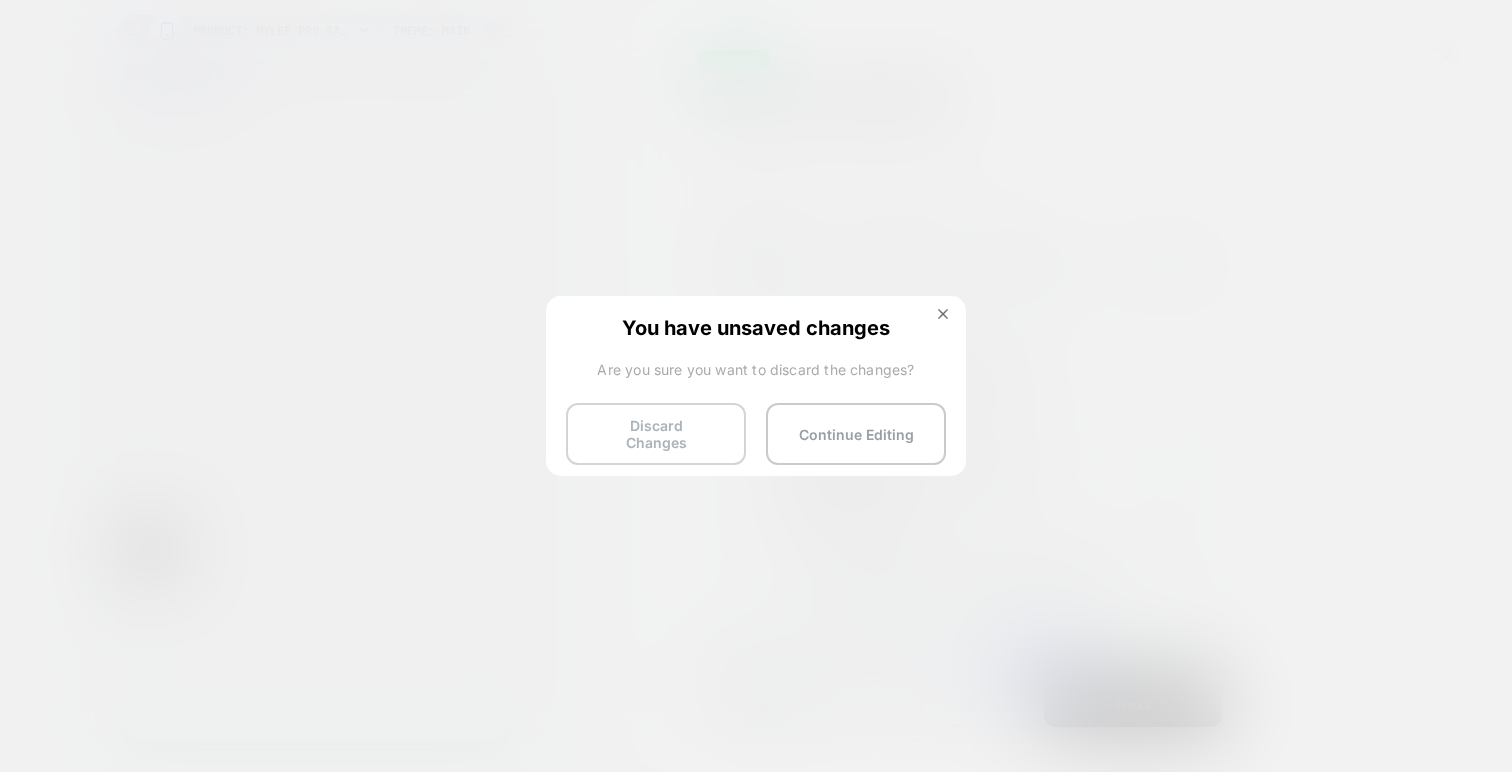 click on "Discard Changes" at bounding box center [656, 434] 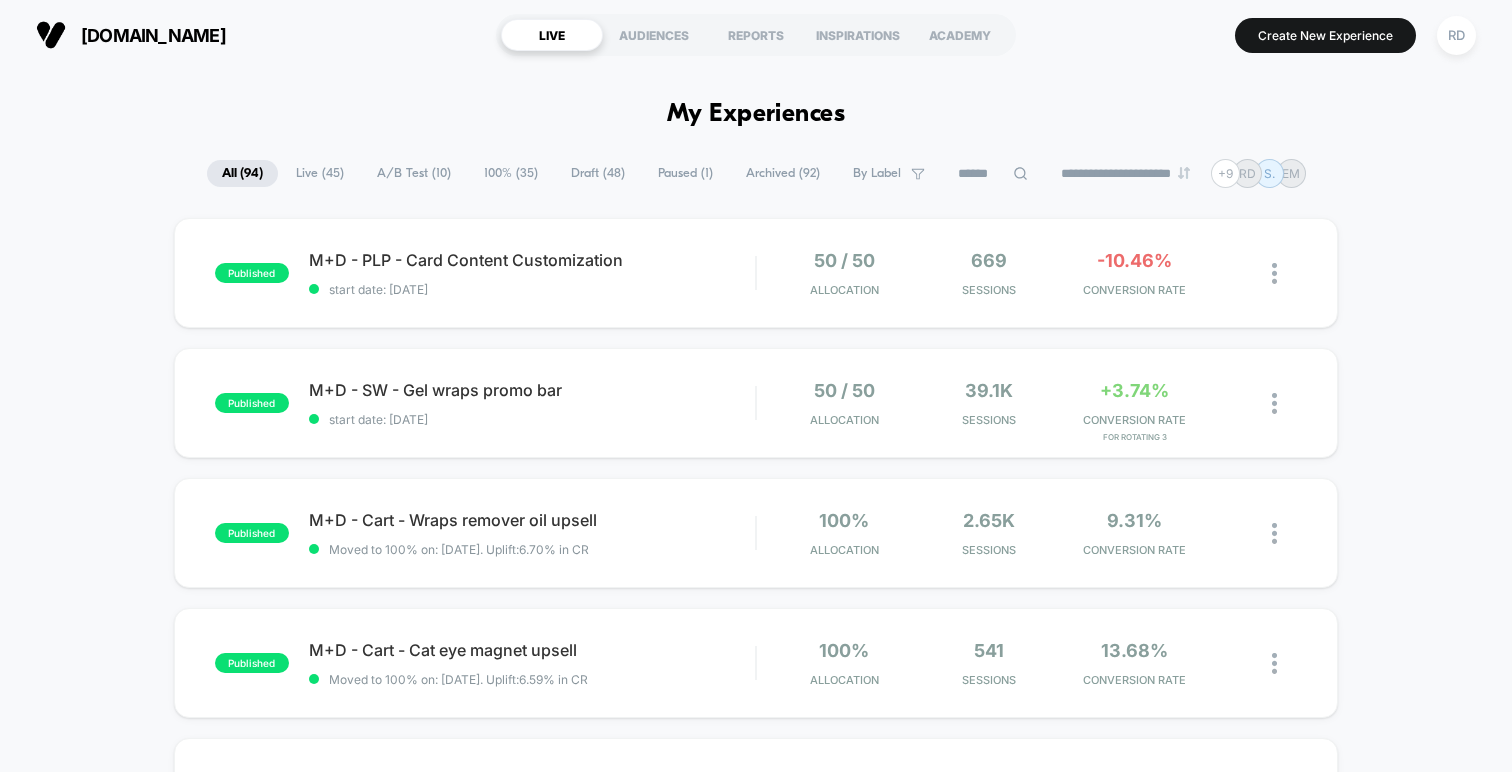 click on "published M+D - PLP - Card Content Customization start date: [DATE] 50 / 50 Allocation 669 Sessions -10.46% CONVERSION RATE published M+D - SW - Gel wraps promo bar start date: [DATE] 50 / 50 Allocation 39.1k Sessions +3.74% CONVERSION RATE for Rotating 3 published M+D - Cart - Wraps remover oil upsell Moved to 100% on:   [DATE] . Uplift: 6.70% in CR 100% Allocation 2.65k Sessions 9.31% CONVERSION RATE published M+D - Cart - Cat eye magnet upsell Moved to 100% on:   [DATE] . Uplift: 6.59% in CR 100% Allocation 541 Sessions 13.68% CONVERSION RATE published M+D - PLP - Wraps Main Image Moved to 100% on:   [DATE] . Uplift: 28.06% in PSV 100% Allocation 7.84k Sessions £1.49 PER SESSION VALUE published Save message - Colours collection pages start date: [DATE] 50 / 50 Allocation 20.18k Sessions +3.56% CONVERSION RATE published Save message - Wraps collection pages start date: [DATE] 50 / 50 Allocation 22.44k Sessions +14.86% CONVERSION RATE paused June sale - Timer Edit Duplicate Start" at bounding box center [756, 1038] 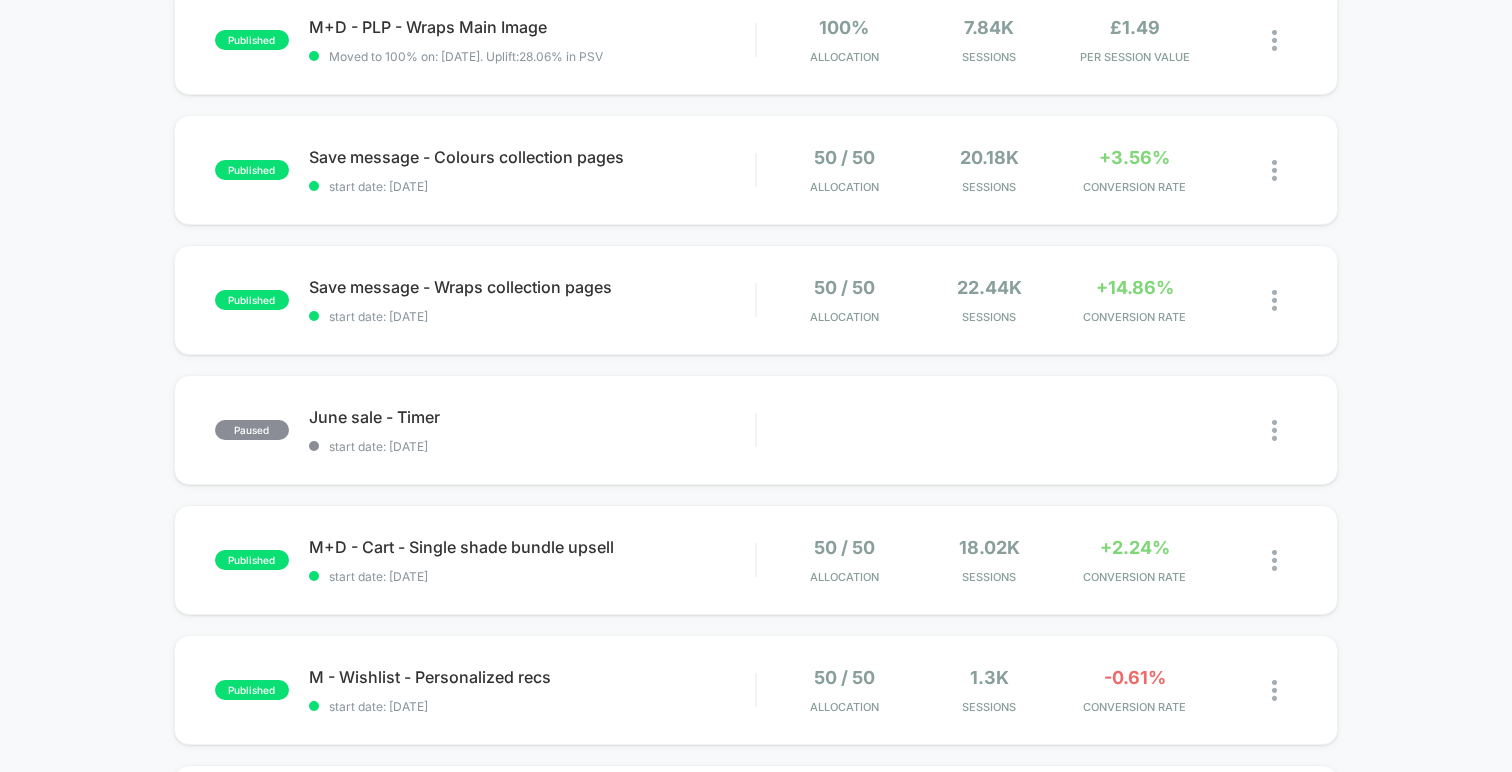 scroll, scrollTop: 0, scrollLeft: 0, axis: both 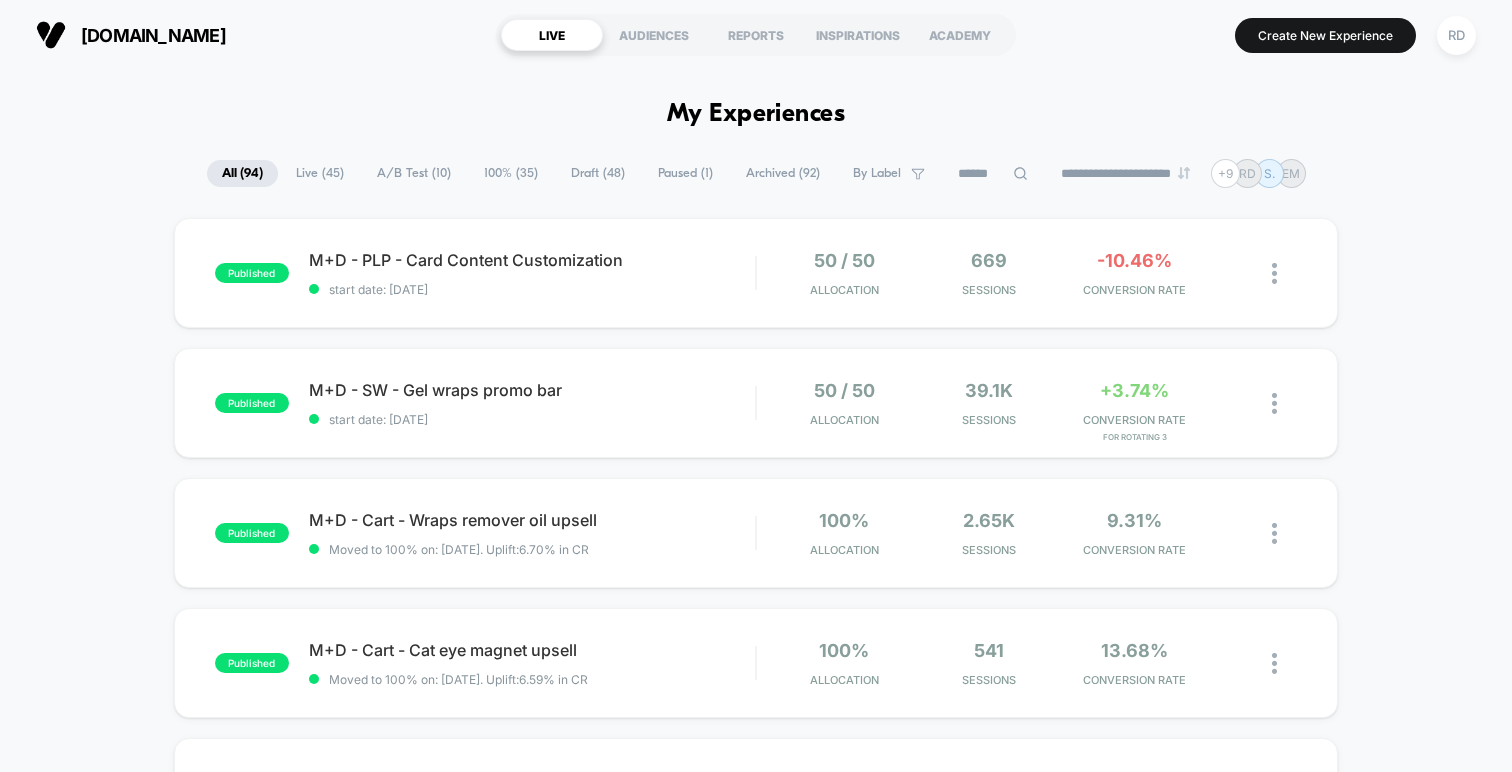 click 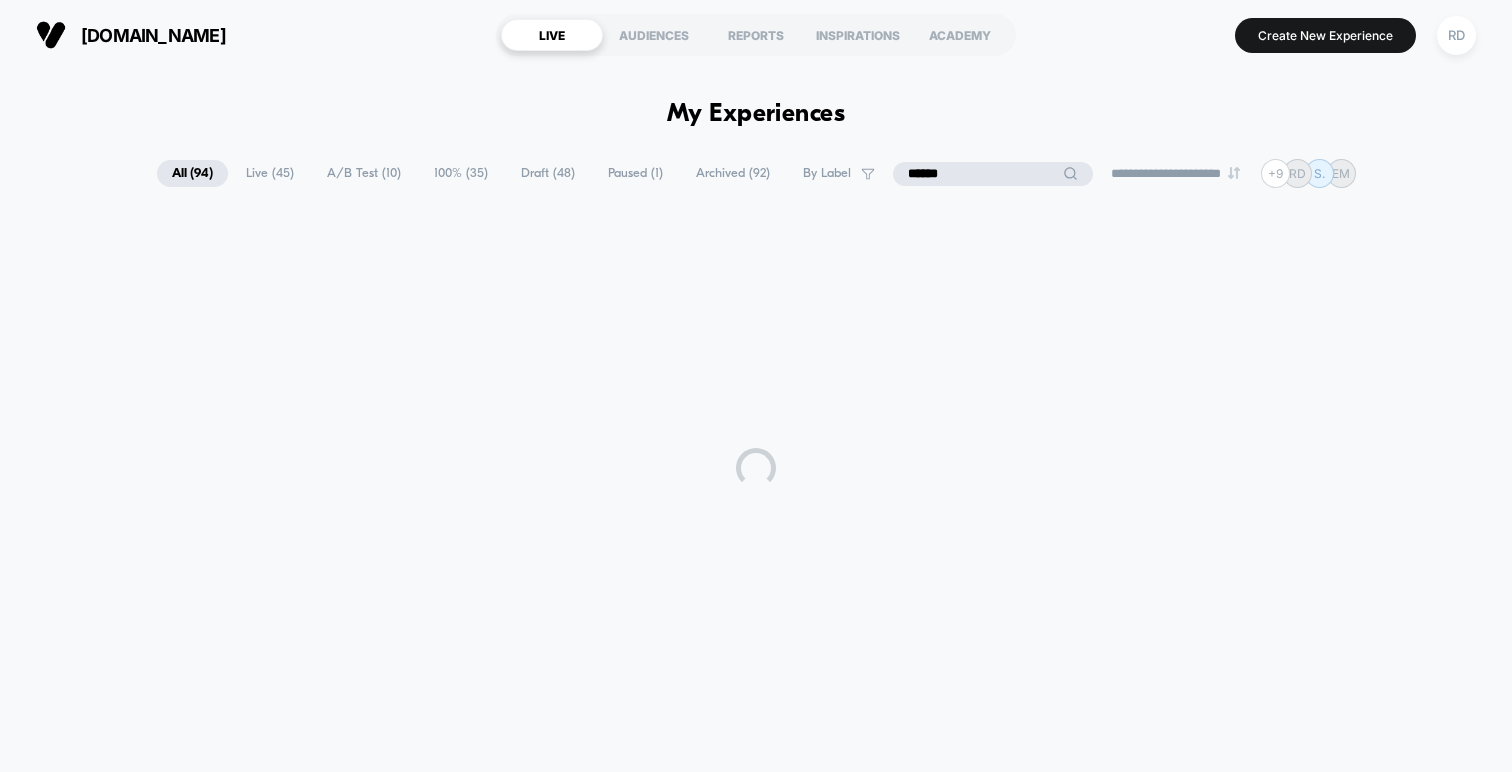 type on "******" 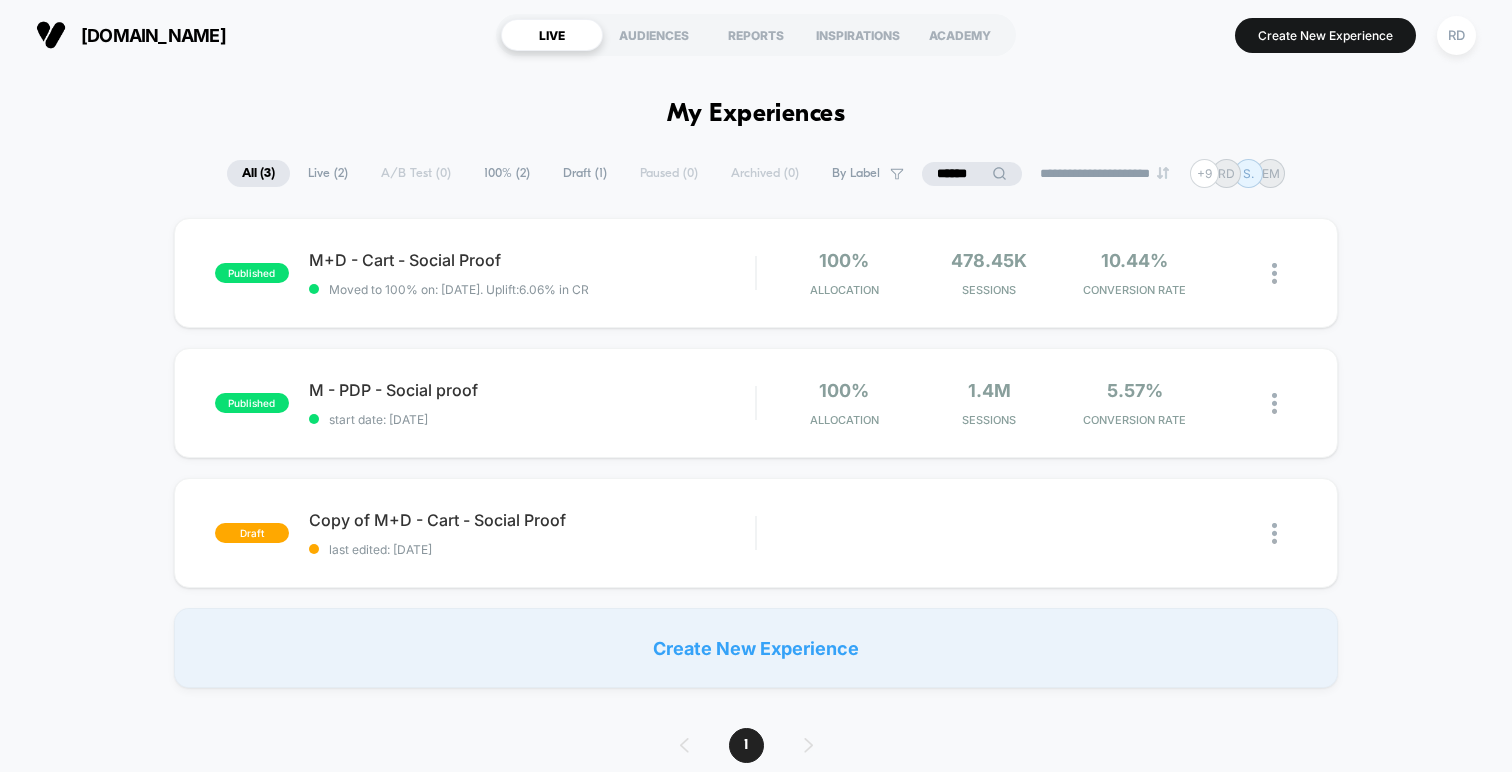 click on "published M+D - Cart - Social Proof Moved to 100% on:   [DATE] . Uplift: 6.06% in CR 100% Allocation 478.45k Sessions 10.44% CONVERSION RATE published M - PDP - Social proof start date: [DATE] 100% Allocation 1.4M Sessions 5.57% CONVERSION RATE draft Copy of M+D - Cart - Social Proof last edited: [DATE] Edit Duplicate Preview Start Create New Experience" at bounding box center [756, 453] 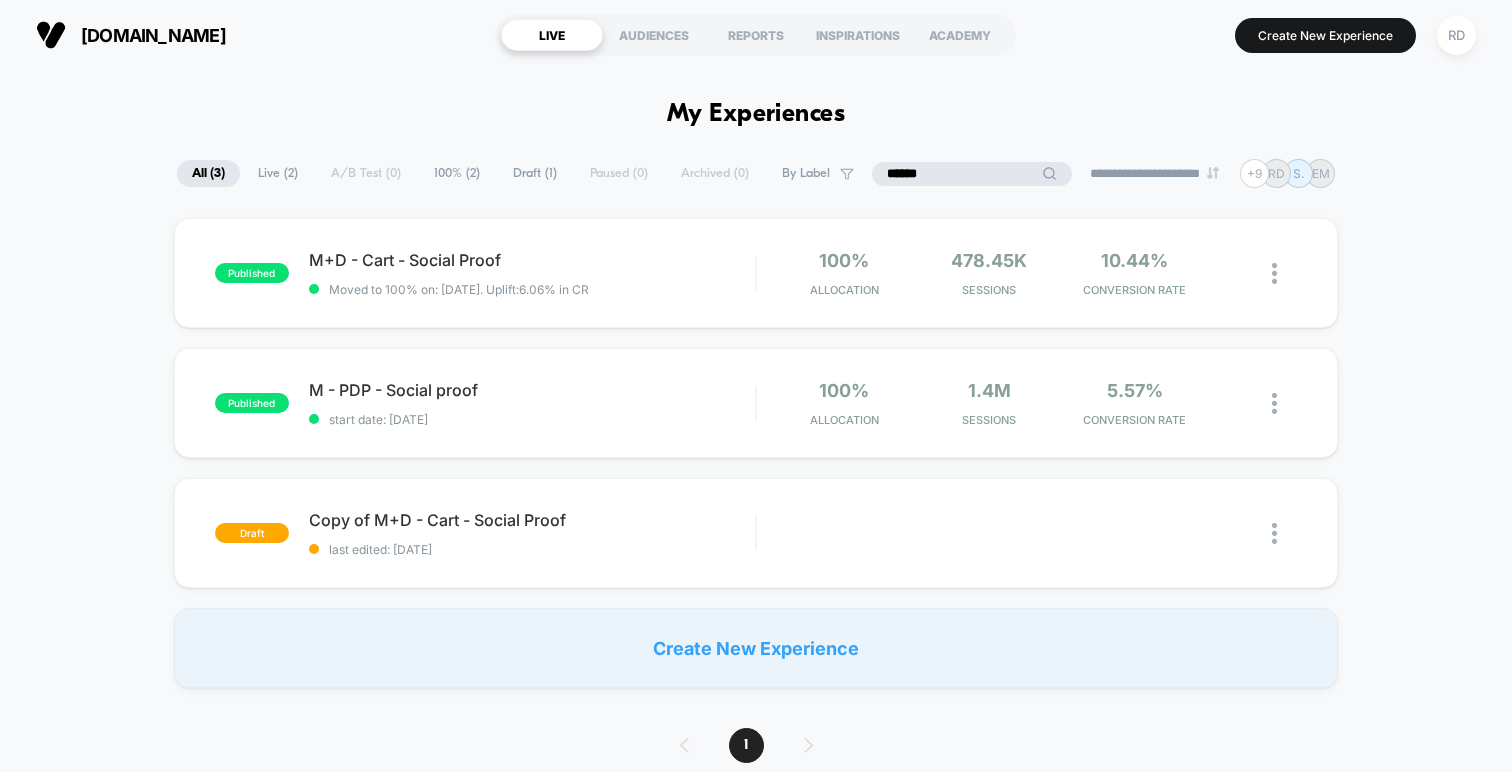drag, startPoint x: 957, startPoint y: 177, endPoint x: 853, endPoint y: 176, distance: 104.00481 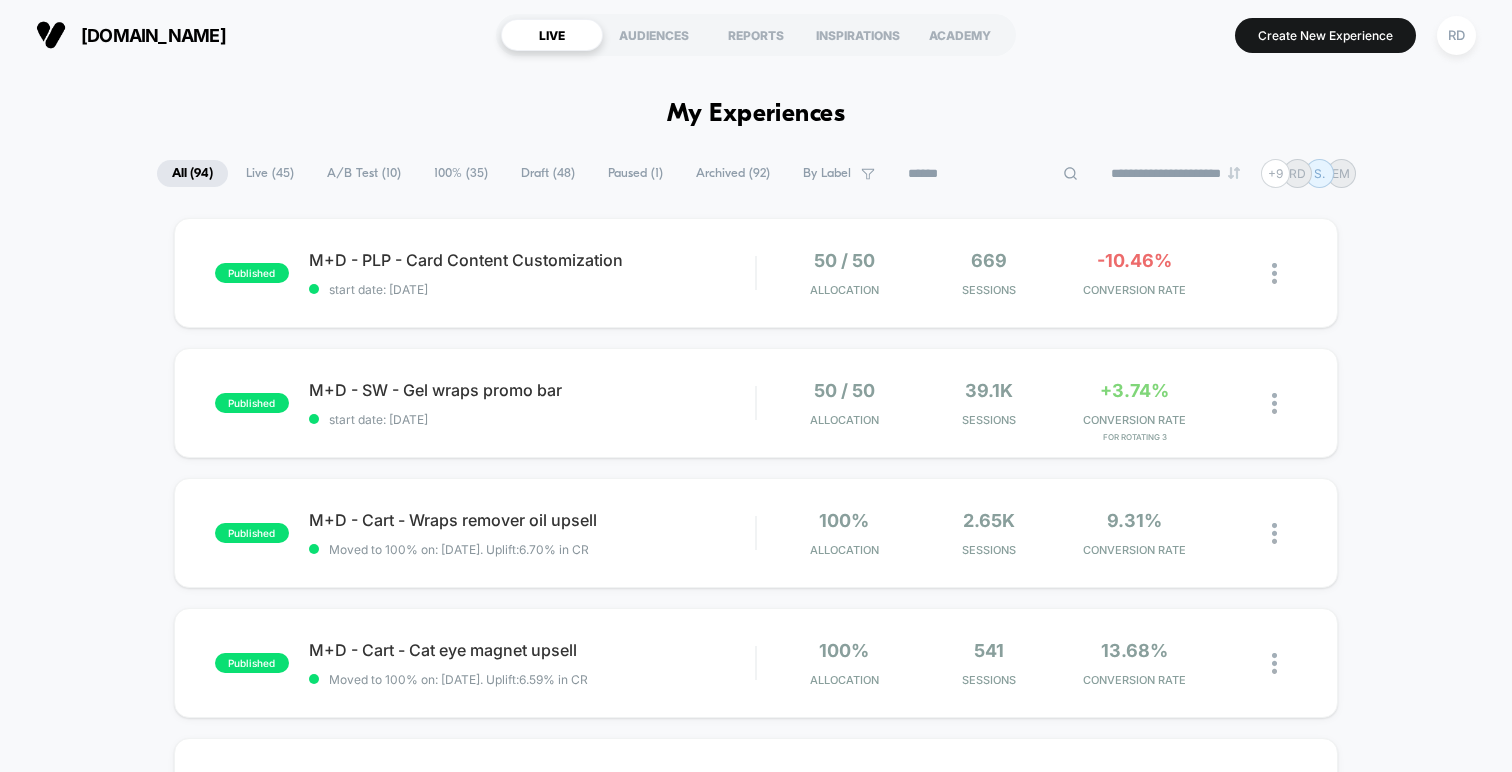 type 